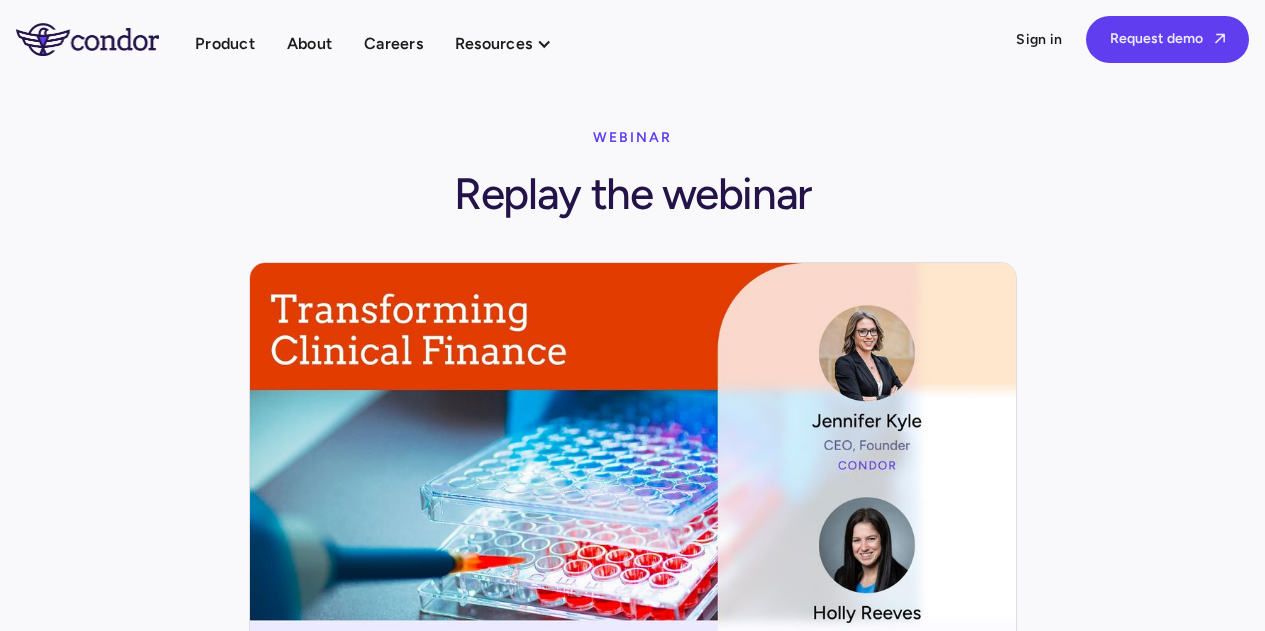 scroll, scrollTop: 0, scrollLeft: 0, axis: both 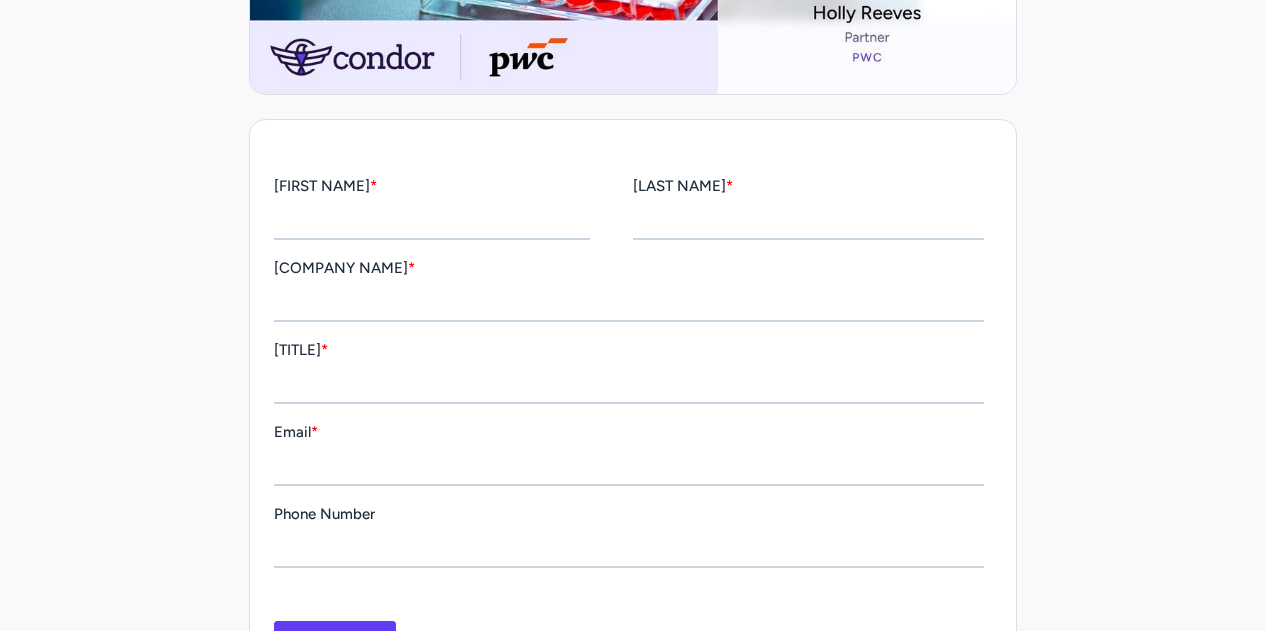 click at bounding box center [633, -122] 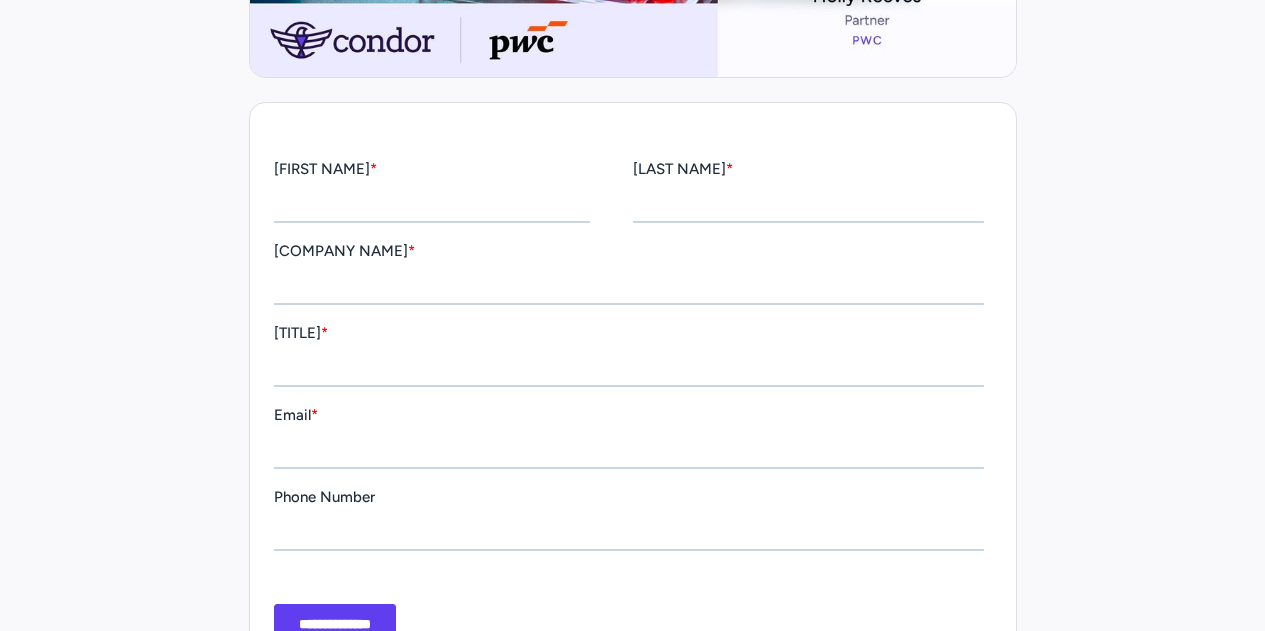 scroll, scrollTop: 900, scrollLeft: 0, axis: vertical 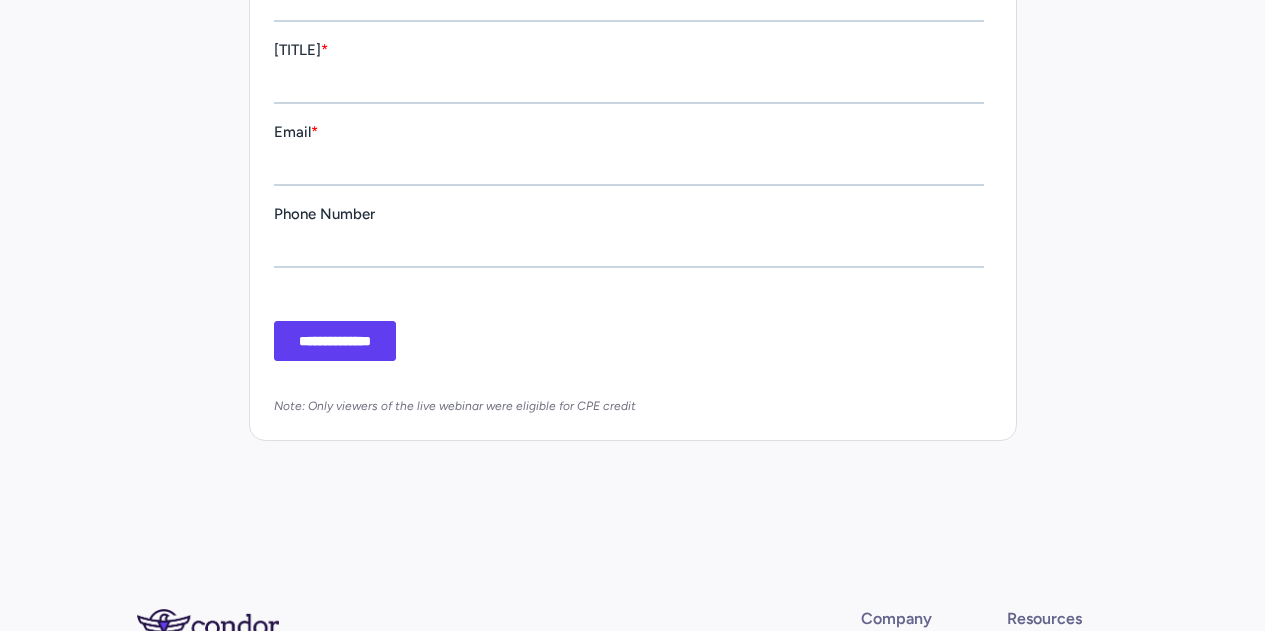 click on "**********" at bounding box center [334, 342] 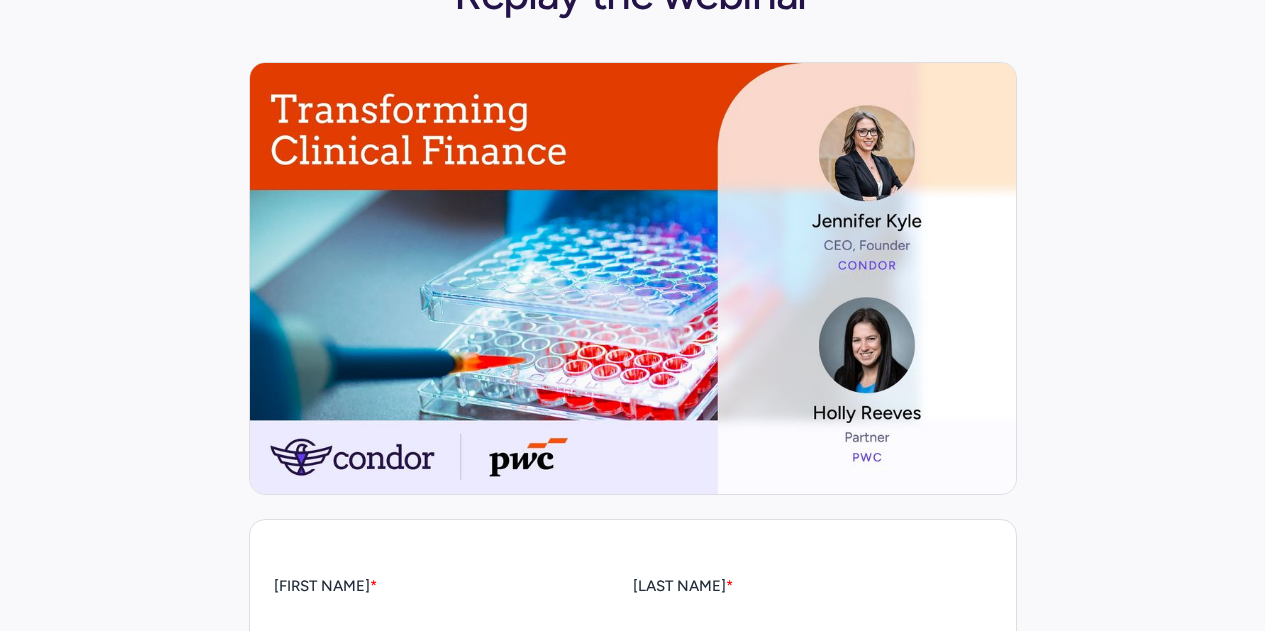 click at bounding box center (633, 278) 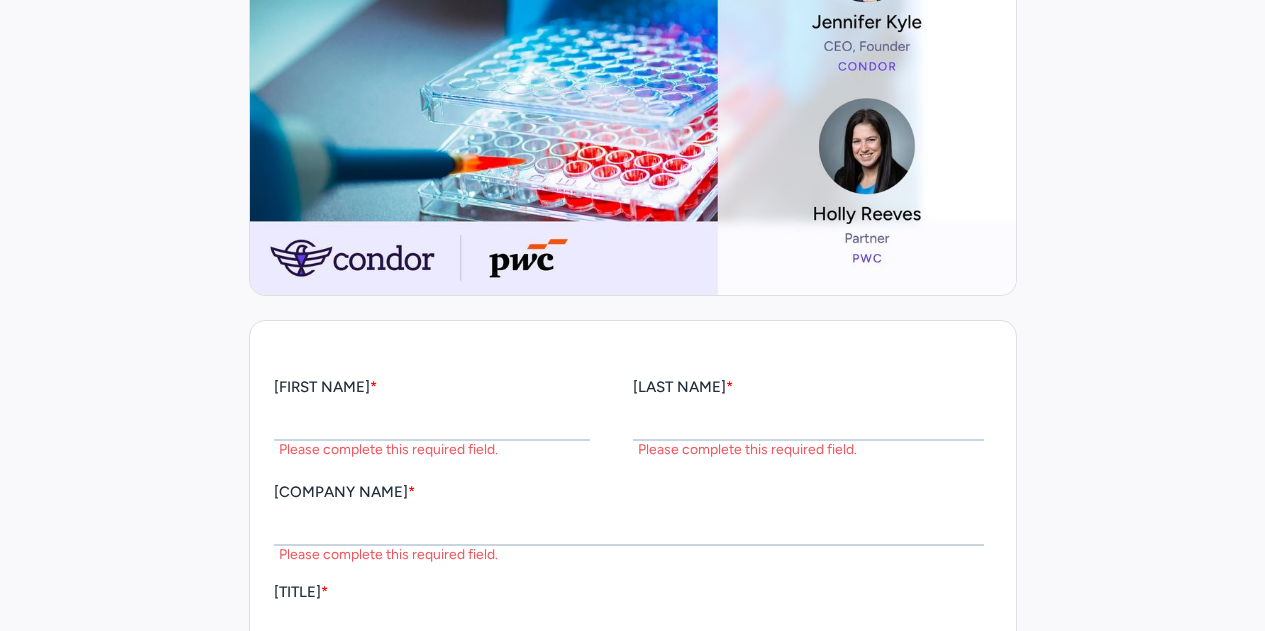 scroll, scrollTop: 500, scrollLeft: 0, axis: vertical 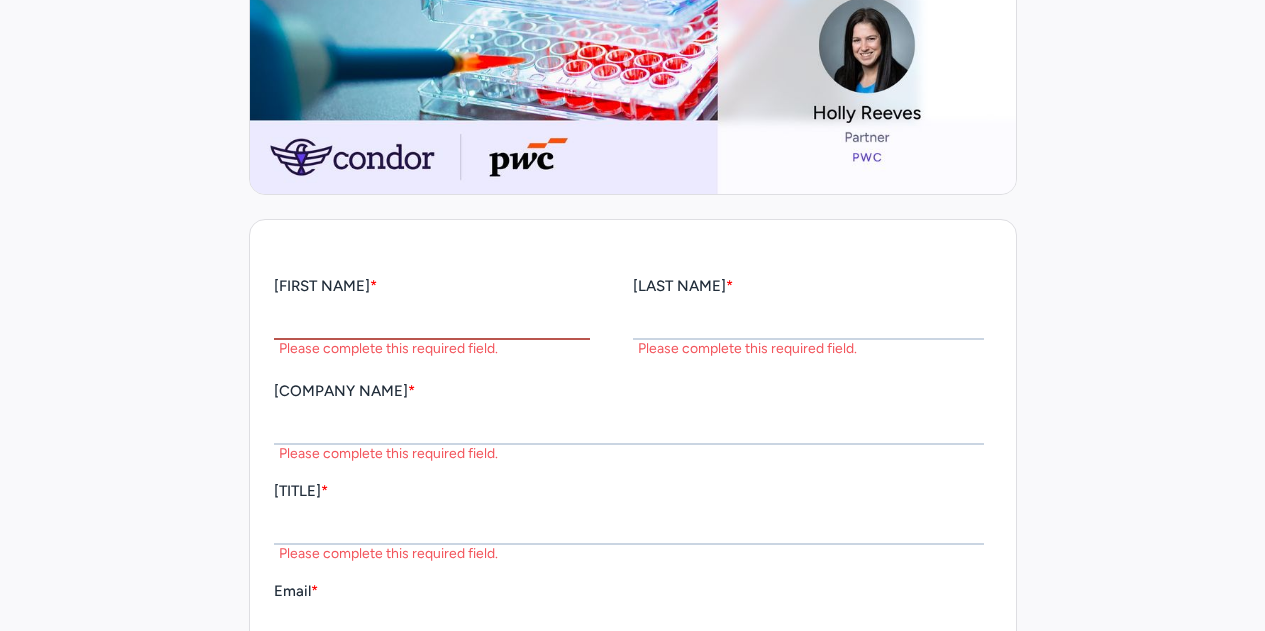click on "First Name *" at bounding box center [431, 320] 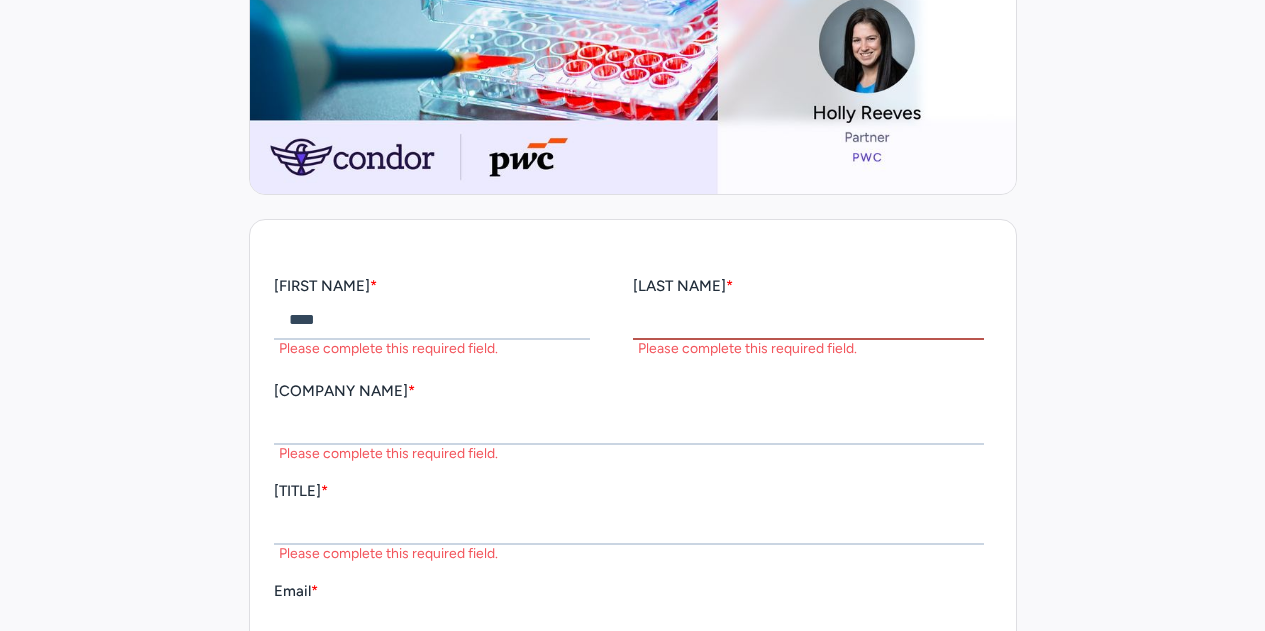 type on "**********" 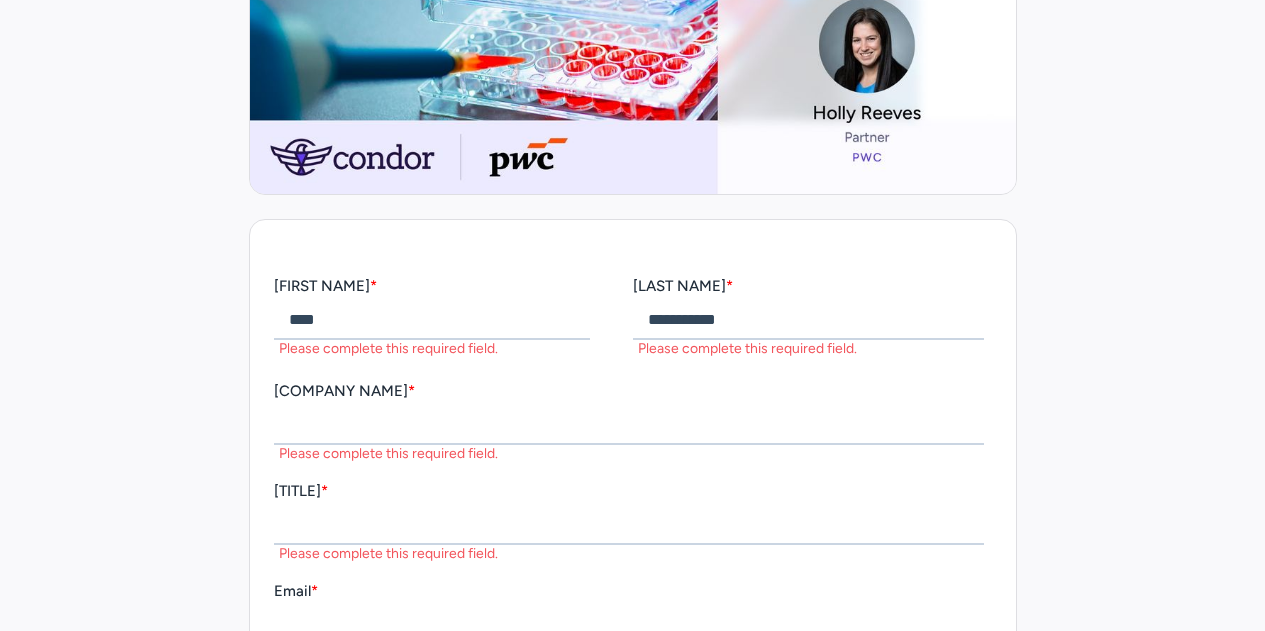 type on "**********" 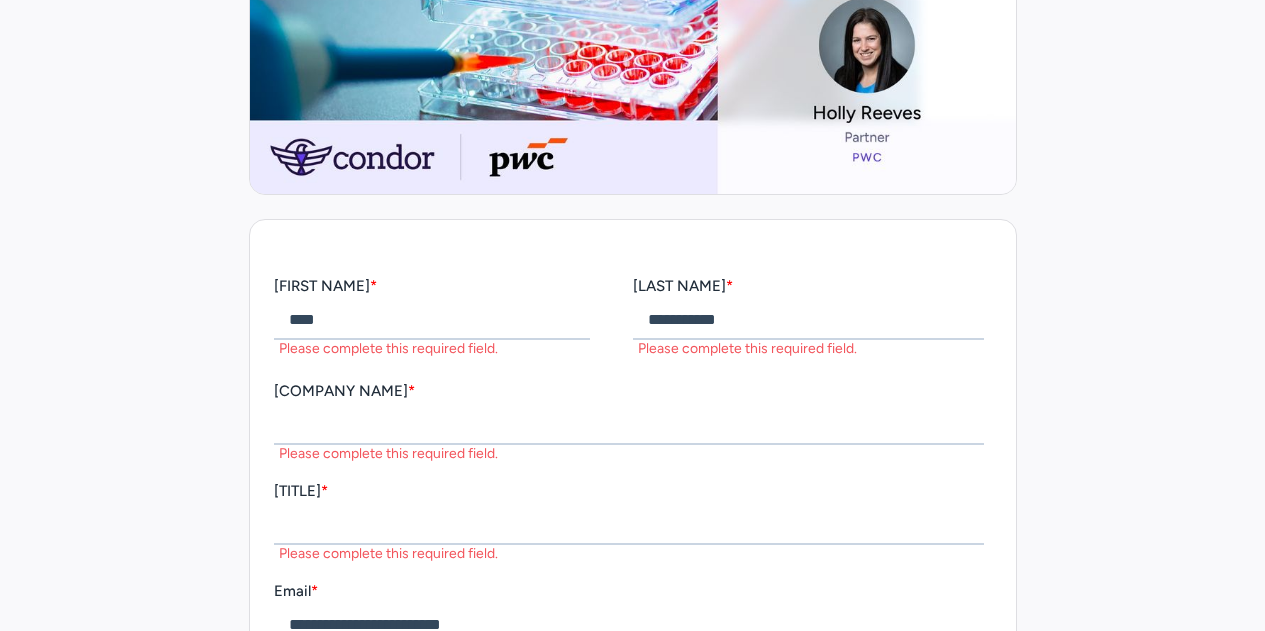 type on "**********" 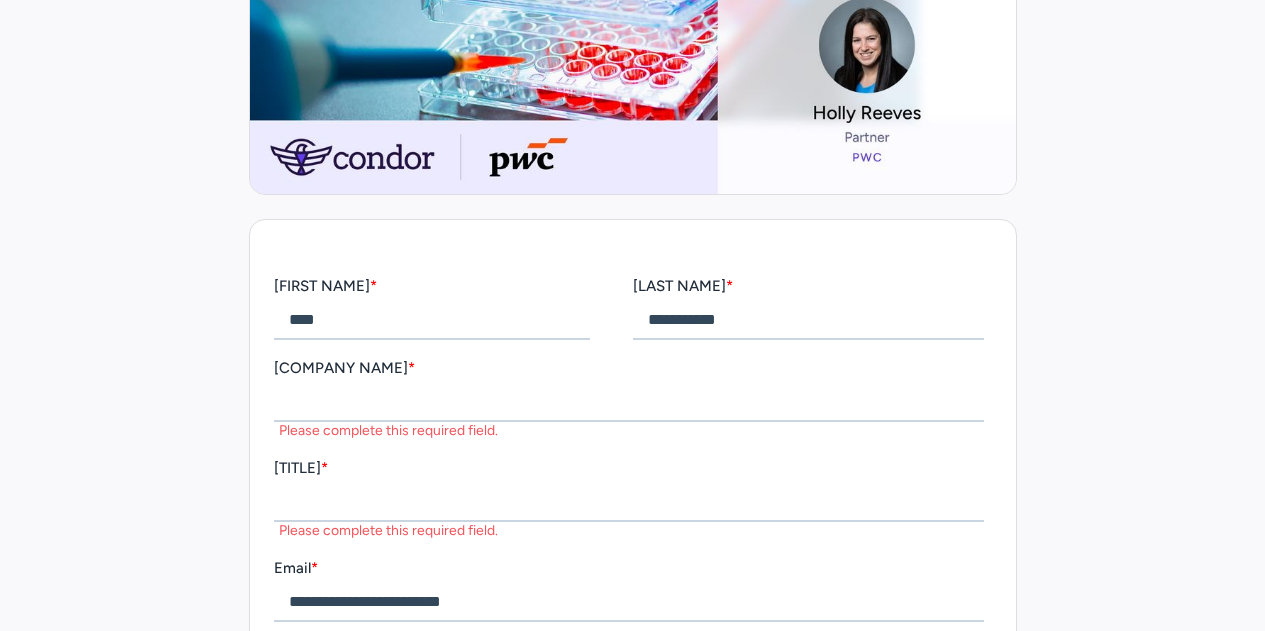 click on "Please complete this required field." at bounding box center (634, 431) 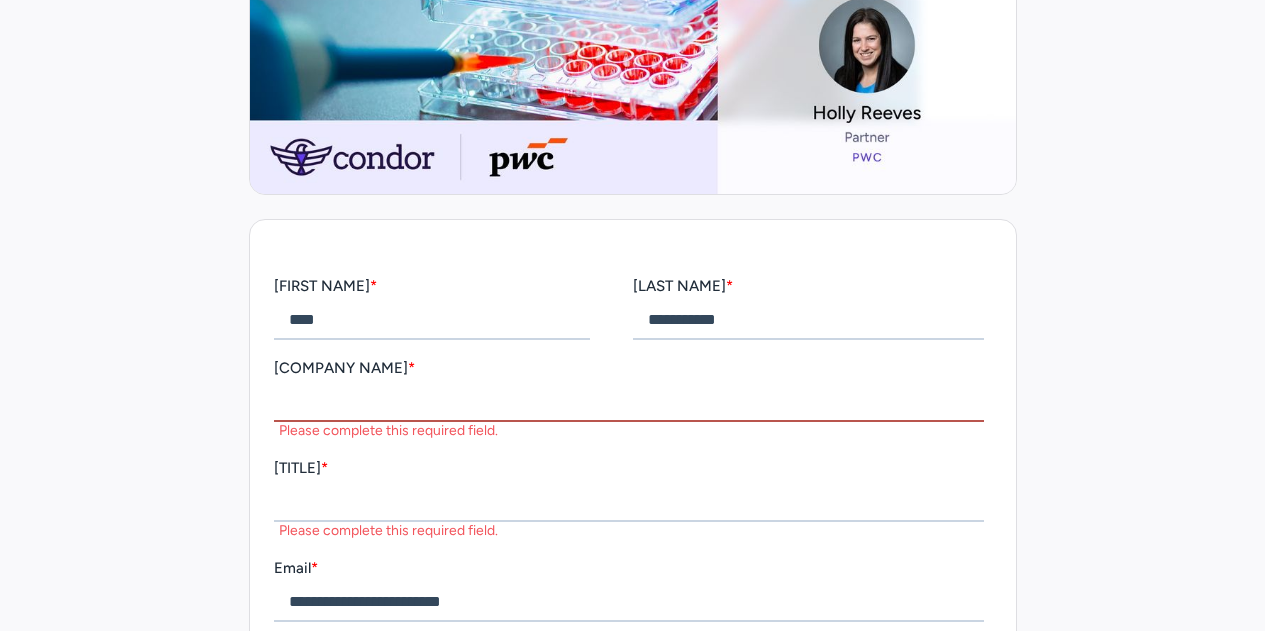 click on "Company name *" at bounding box center (628, 402) 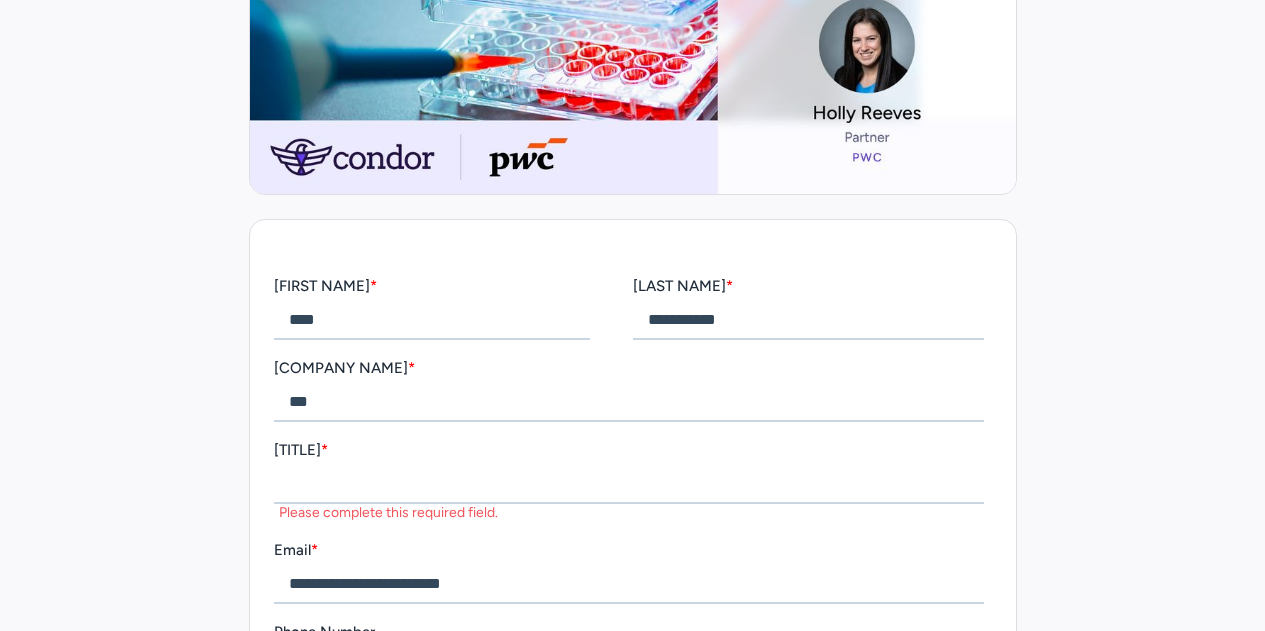 type on "**********" 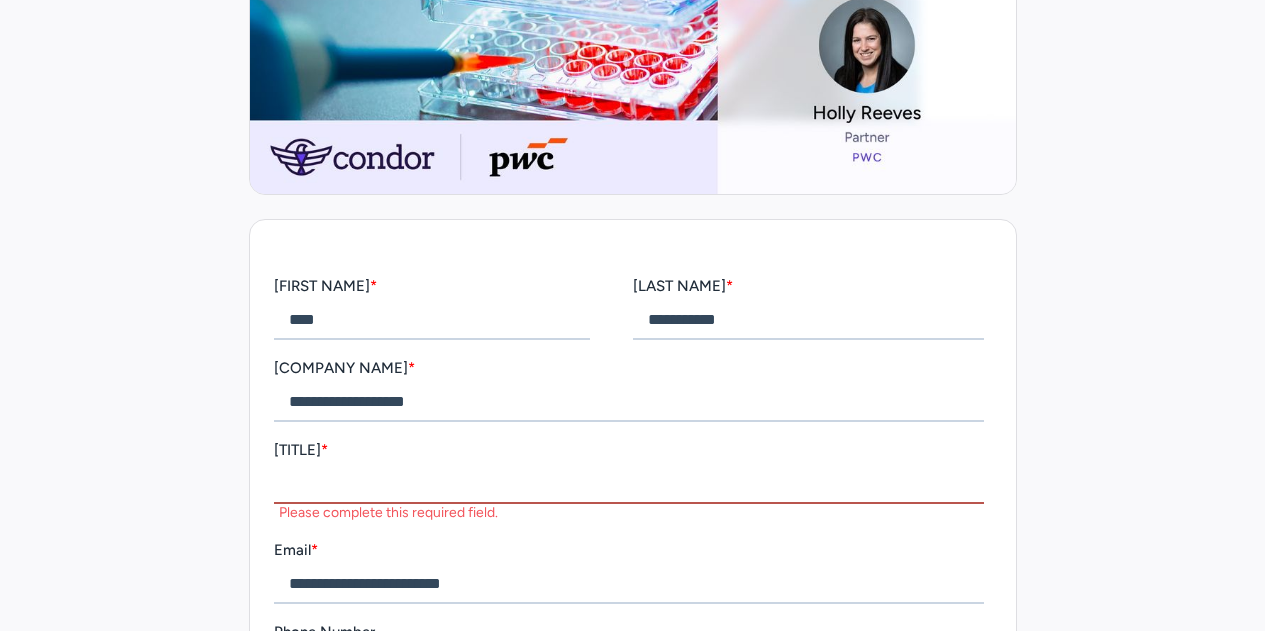 click on "Title *" at bounding box center (628, 484) 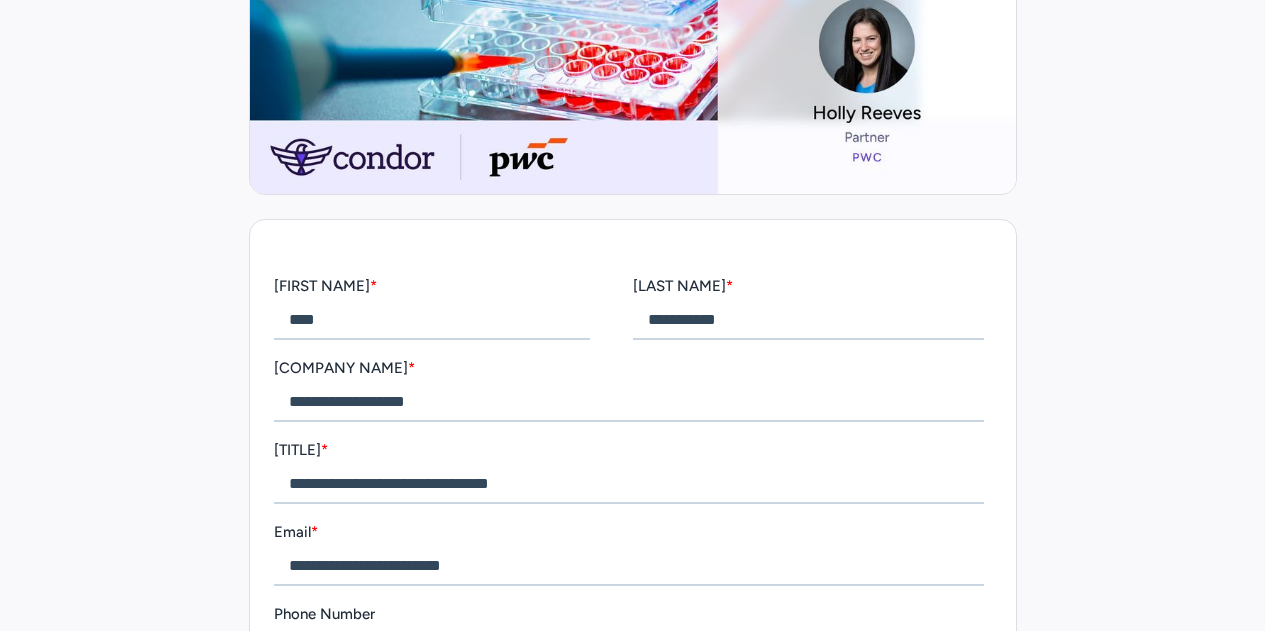 scroll, scrollTop: 1000, scrollLeft: 0, axis: vertical 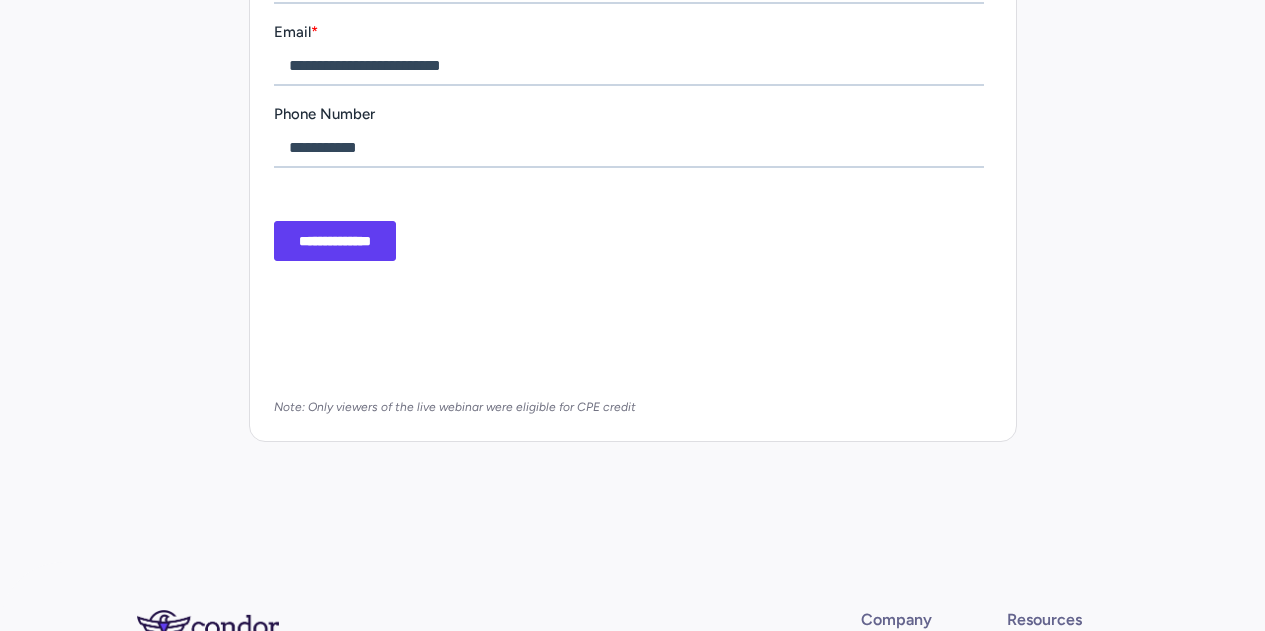 type on "**********" 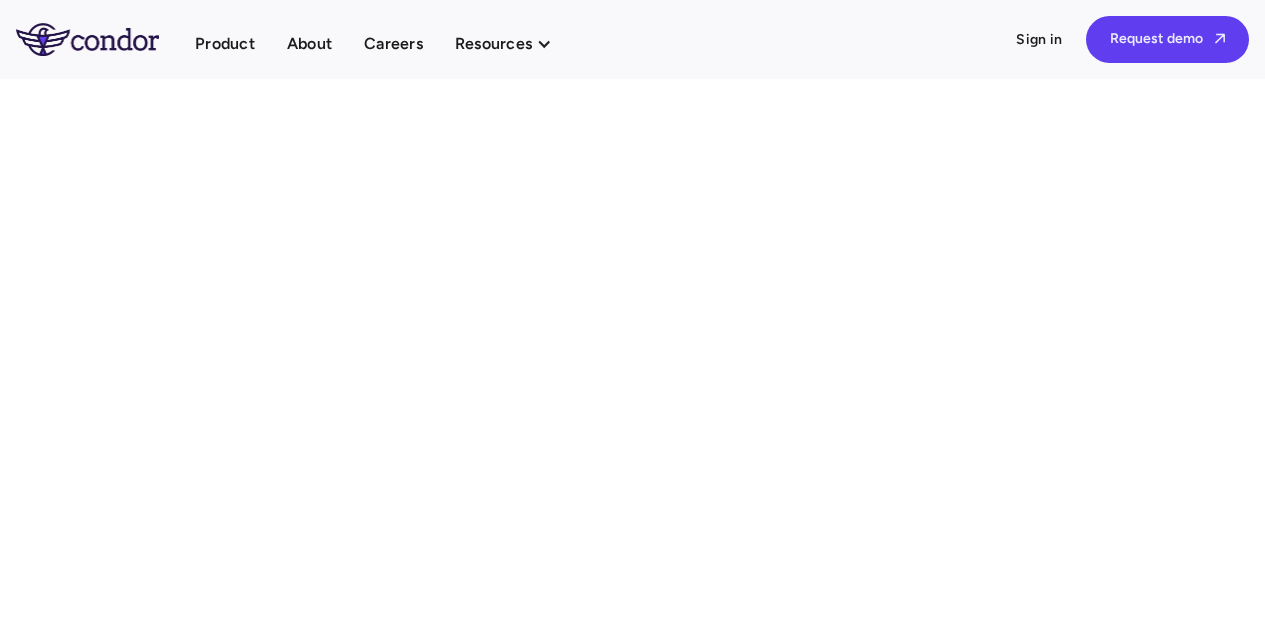 scroll, scrollTop: 0, scrollLeft: 0, axis: both 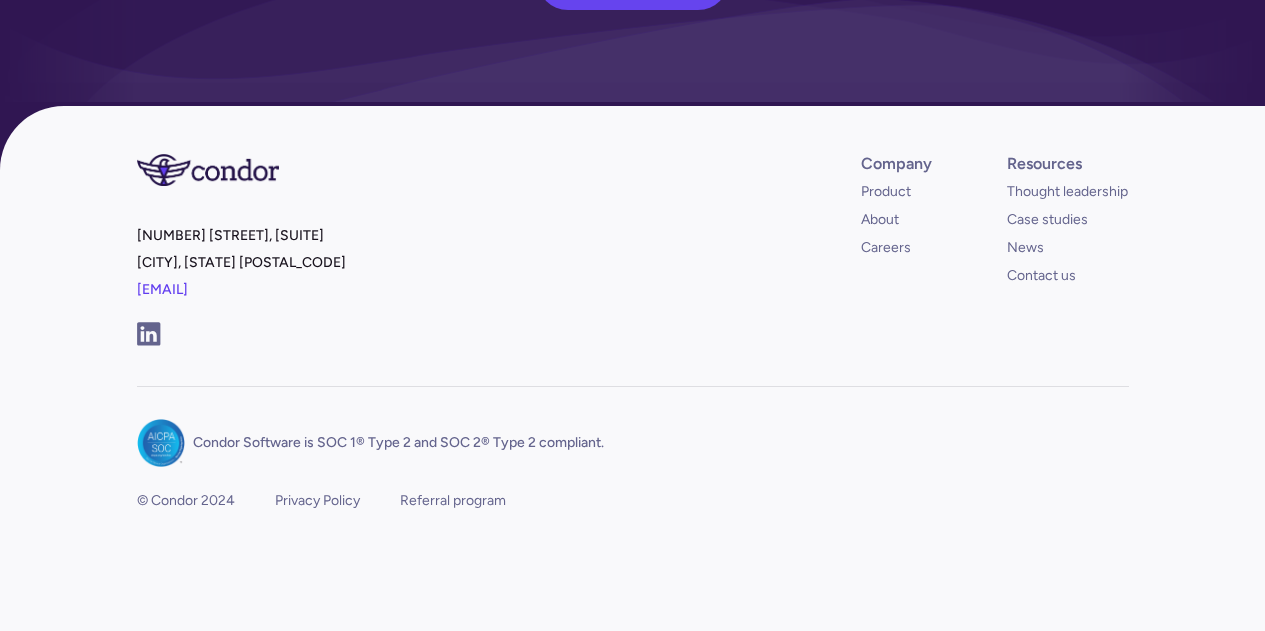 click at bounding box center [208, 170] 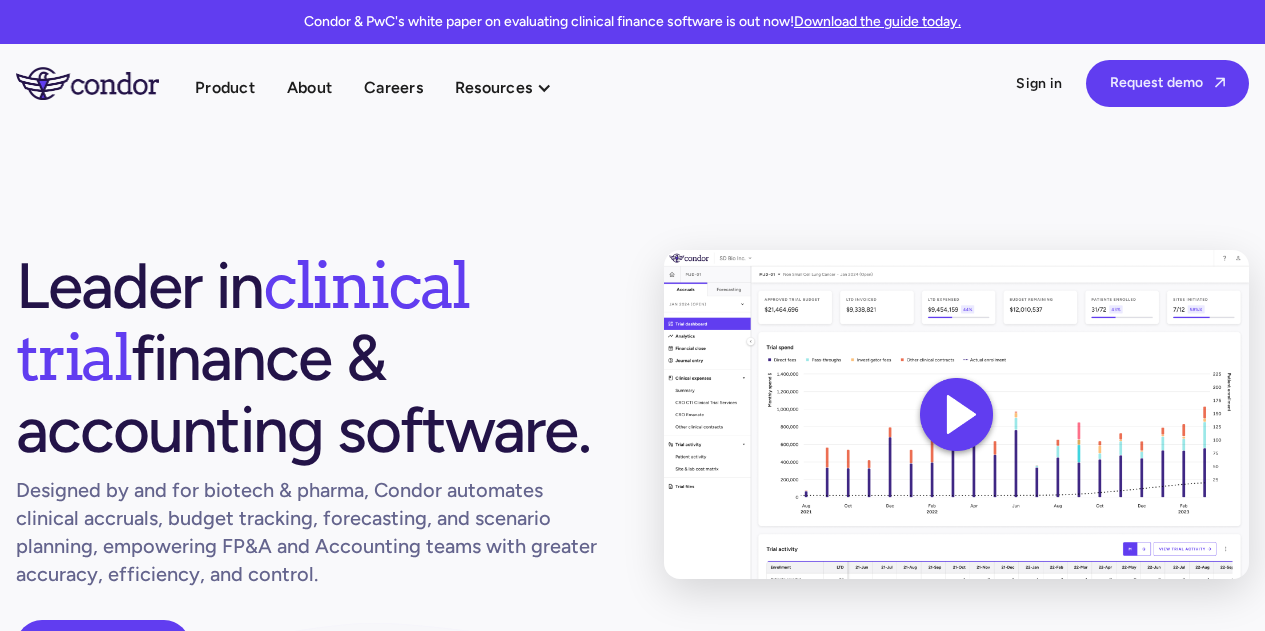 scroll, scrollTop: 0, scrollLeft: 0, axis: both 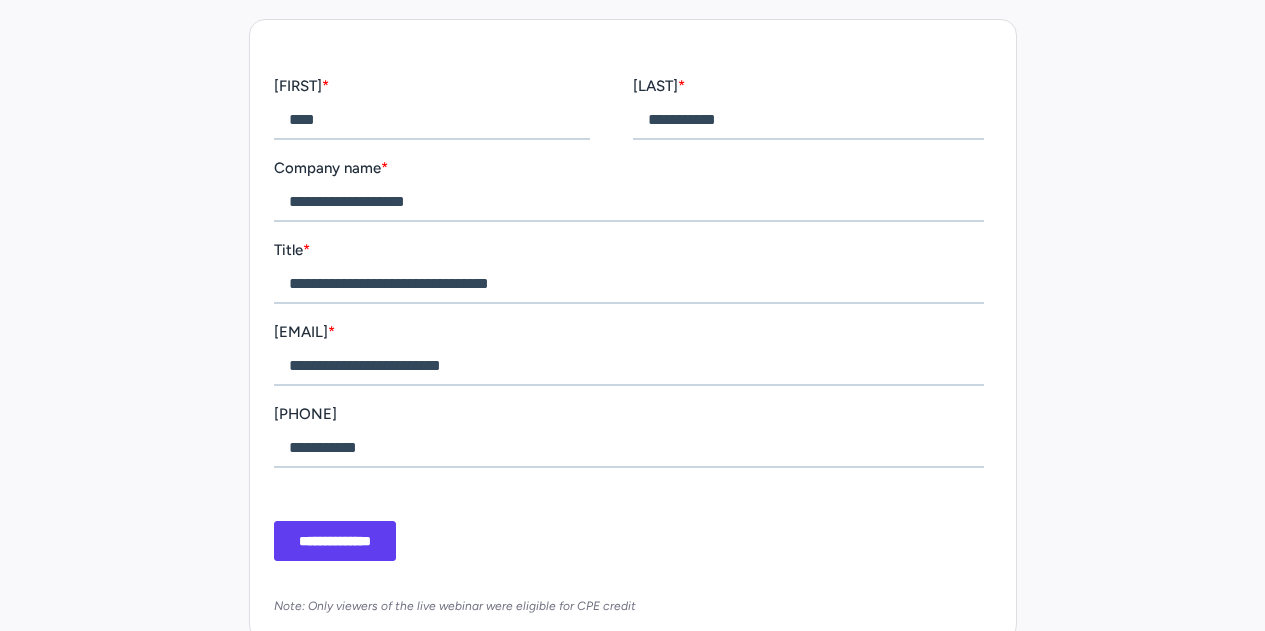 click on "**********" at bounding box center (334, 541) 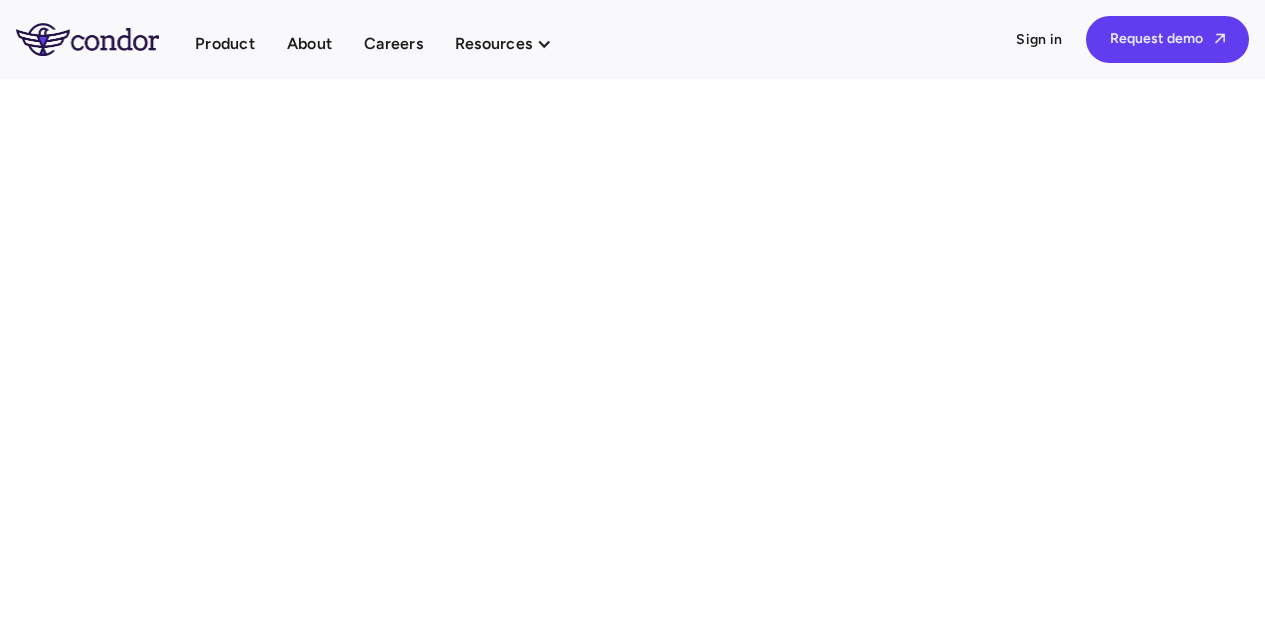 scroll, scrollTop: 0, scrollLeft: 0, axis: both 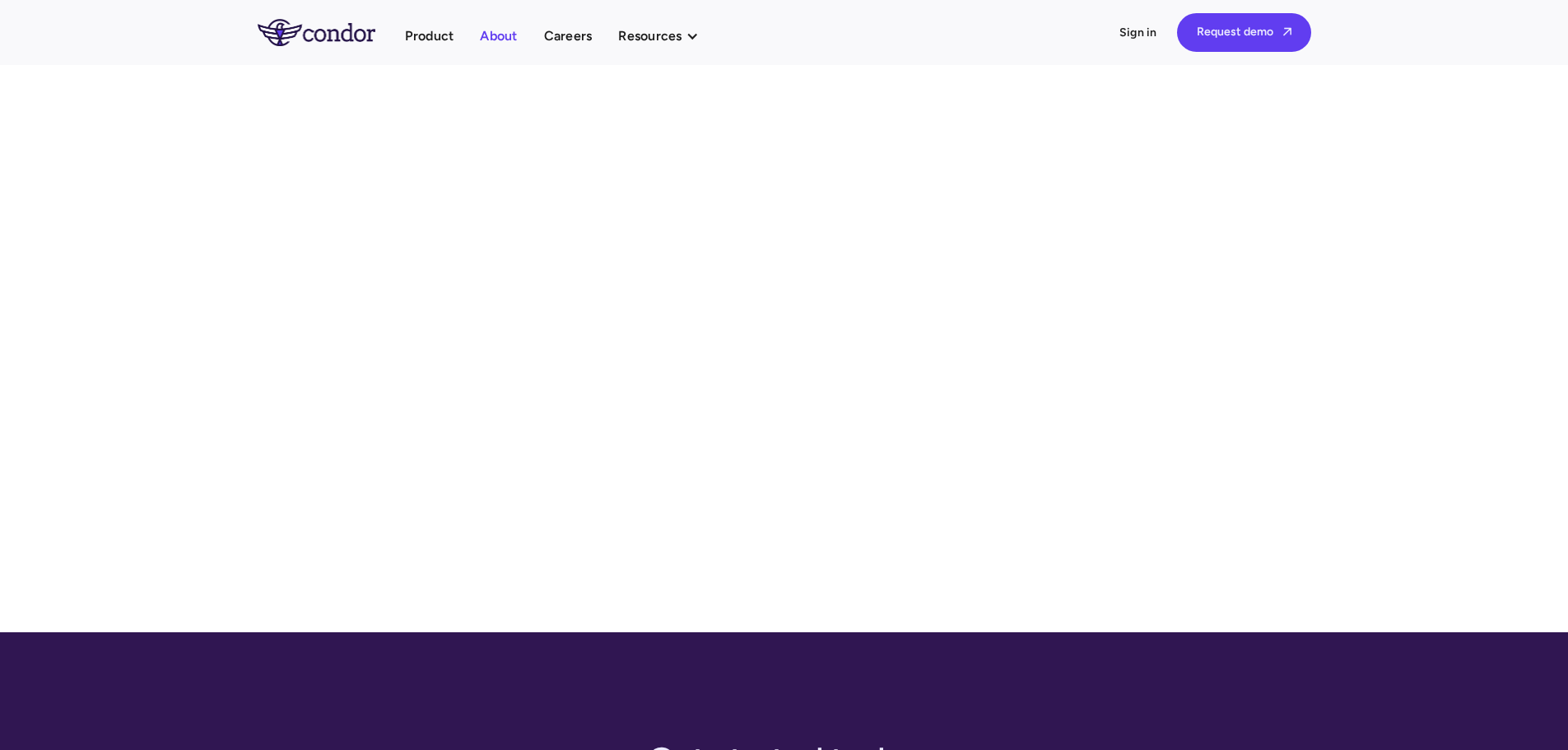 click on "About" at bounding box center (498, 35) 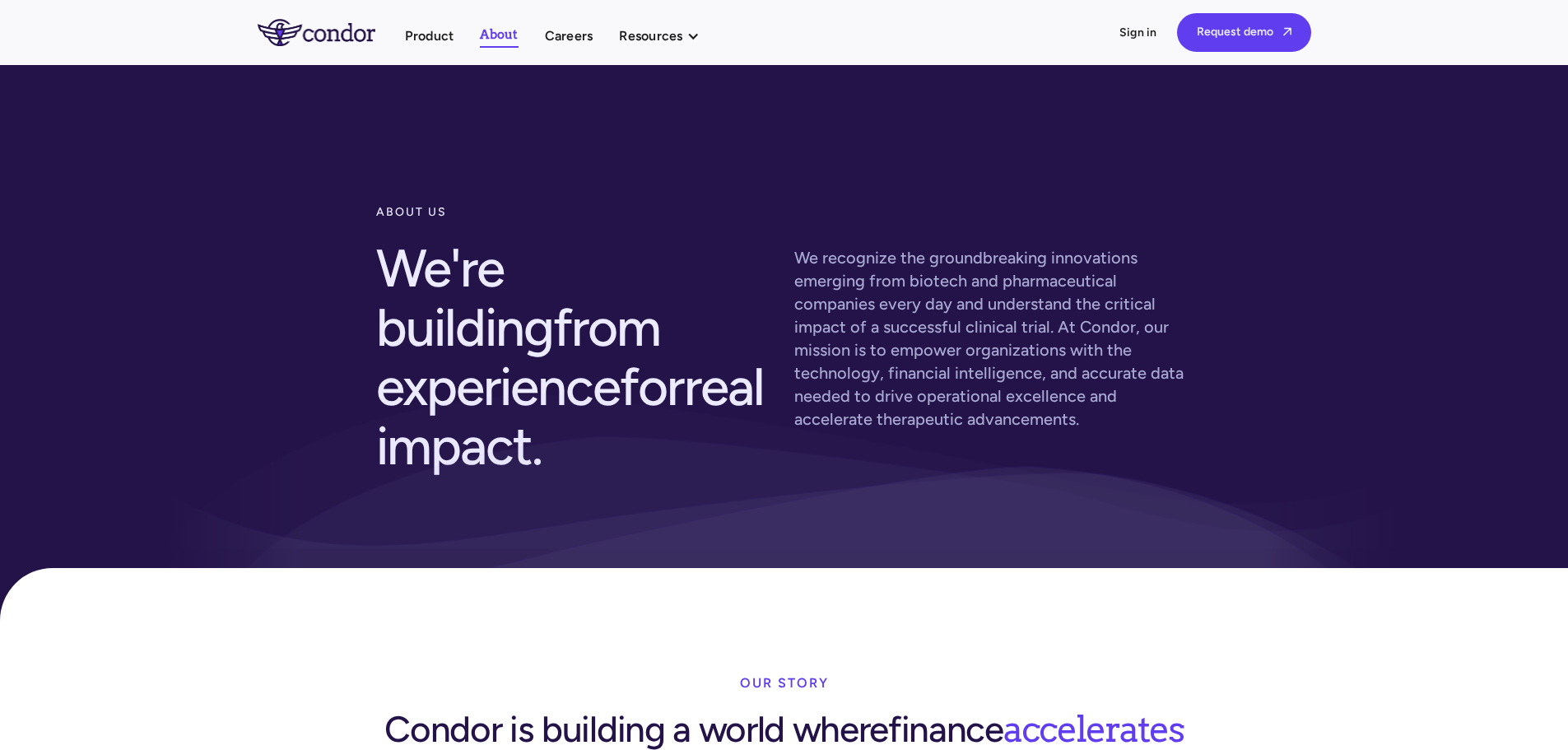 scroll, scrollTop: 0, scrollLeft: 0, axis: both 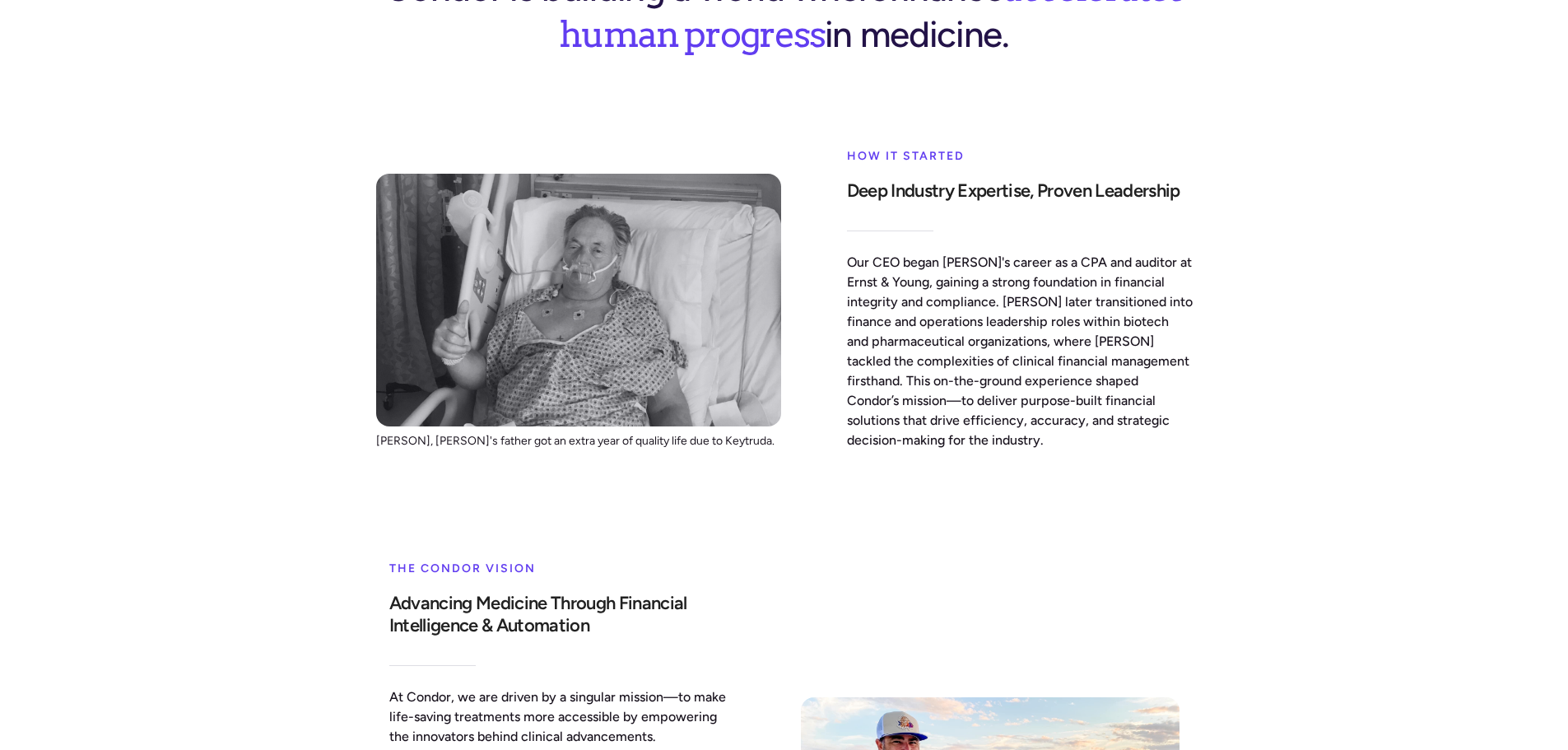 click on "Our CEO began her career as a CPA and auditor at Ernst & Young, gaining a strong foundation in financial integrity and compliance. She later transitioned into finance and operations leadership roles within biotech and pharmaceutical organizations, where she tackled the complexities of clinical financial management firsthand. This on-the-ground experience shaped Condor’s mission—to deliver purpose-built financial solutions that drive efficiency, accuracy, and strategic decision-making for the industry." at bounding box center (1020, 352) 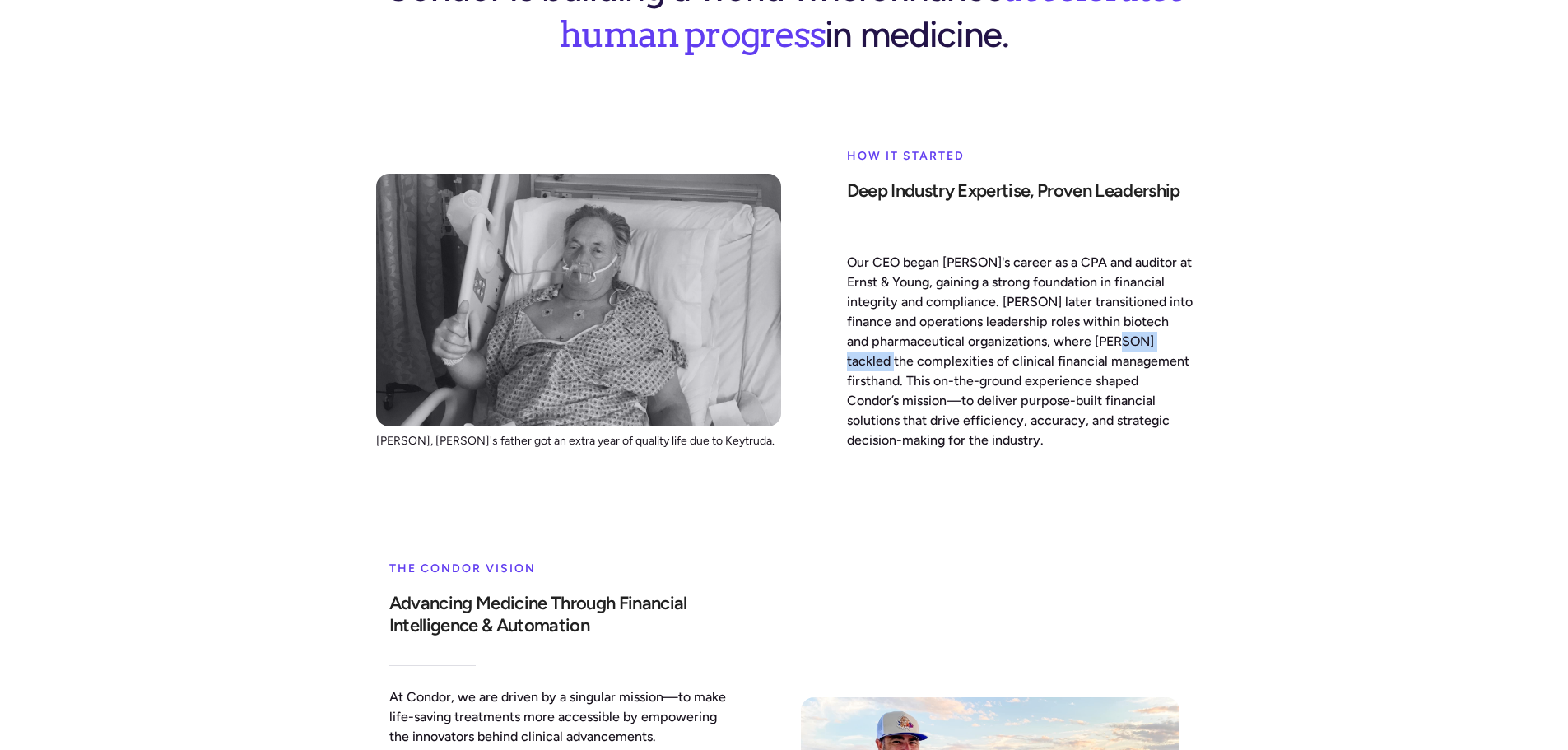 click on "Our CEO began her career as a CPA and auditor at Ernst & Young, gaining a strong foundation in financial integrity and compliance. She later transitioned into finance and operations leadership roles within biotech and pharmaceutical organizations, where she tackled the complexities of clinical financial management firsthand. This on-the-ground experience shaped Condor’s mission—to deliver purpose-built financial solutions that drive efficiency, accuracy, and strategic decision-making for the industry." at bounding box center (1020, 352) 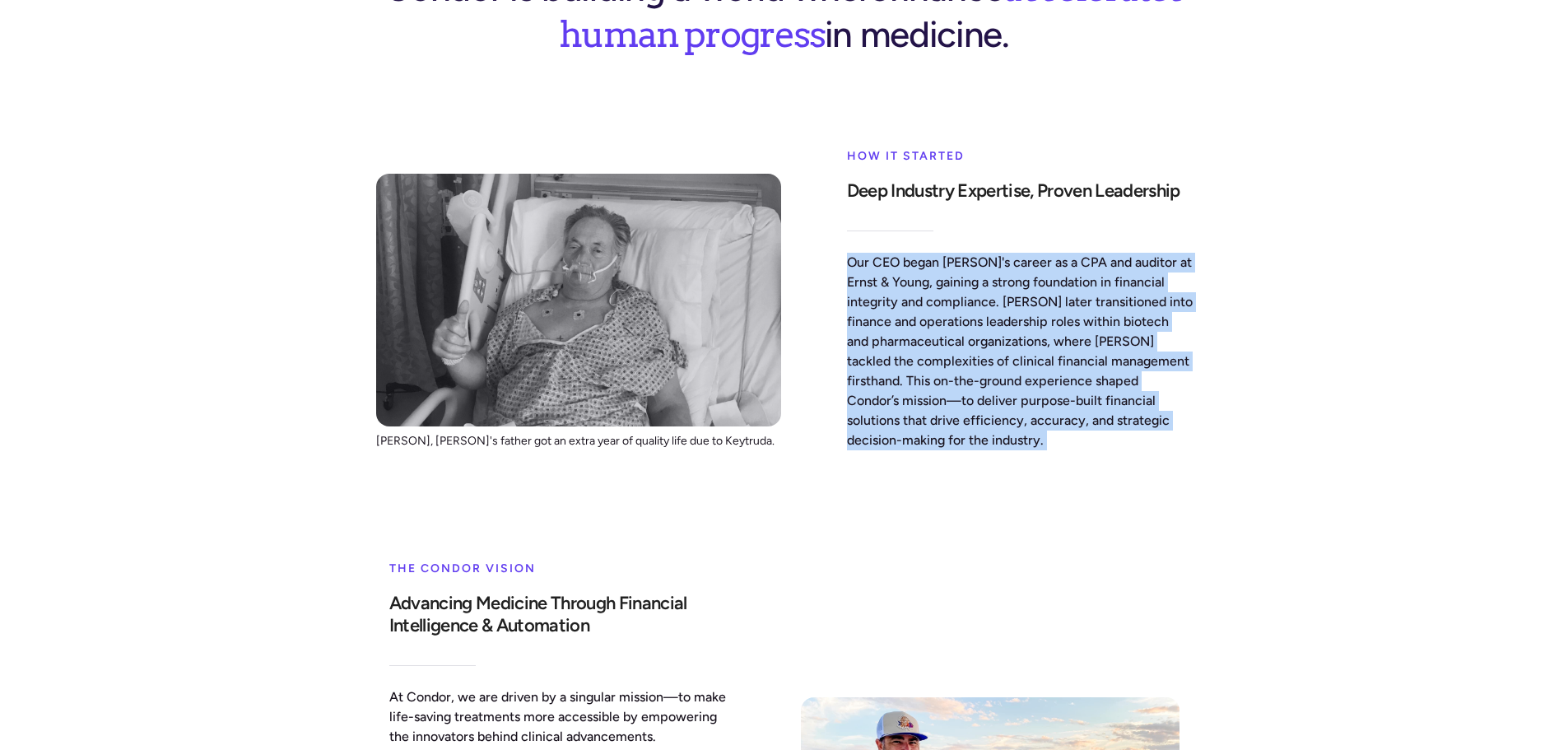 click on "Our CEO began her career as a CPA and auditor at Ernst & Young, gaining a strong foundation in financial integrity and compliance. She later transitioned into finance and operations leadership roles within biotech and pharmaceutical organizations, where she tackled the complexities of clinical financial management firsthand. This on-the-ground experience shaped Condor’s mission—to deliver purpose-built financial solutions that drive efficiency, accuracy, and strategic decision-making for the industry." at bounding box center (1020, 352) 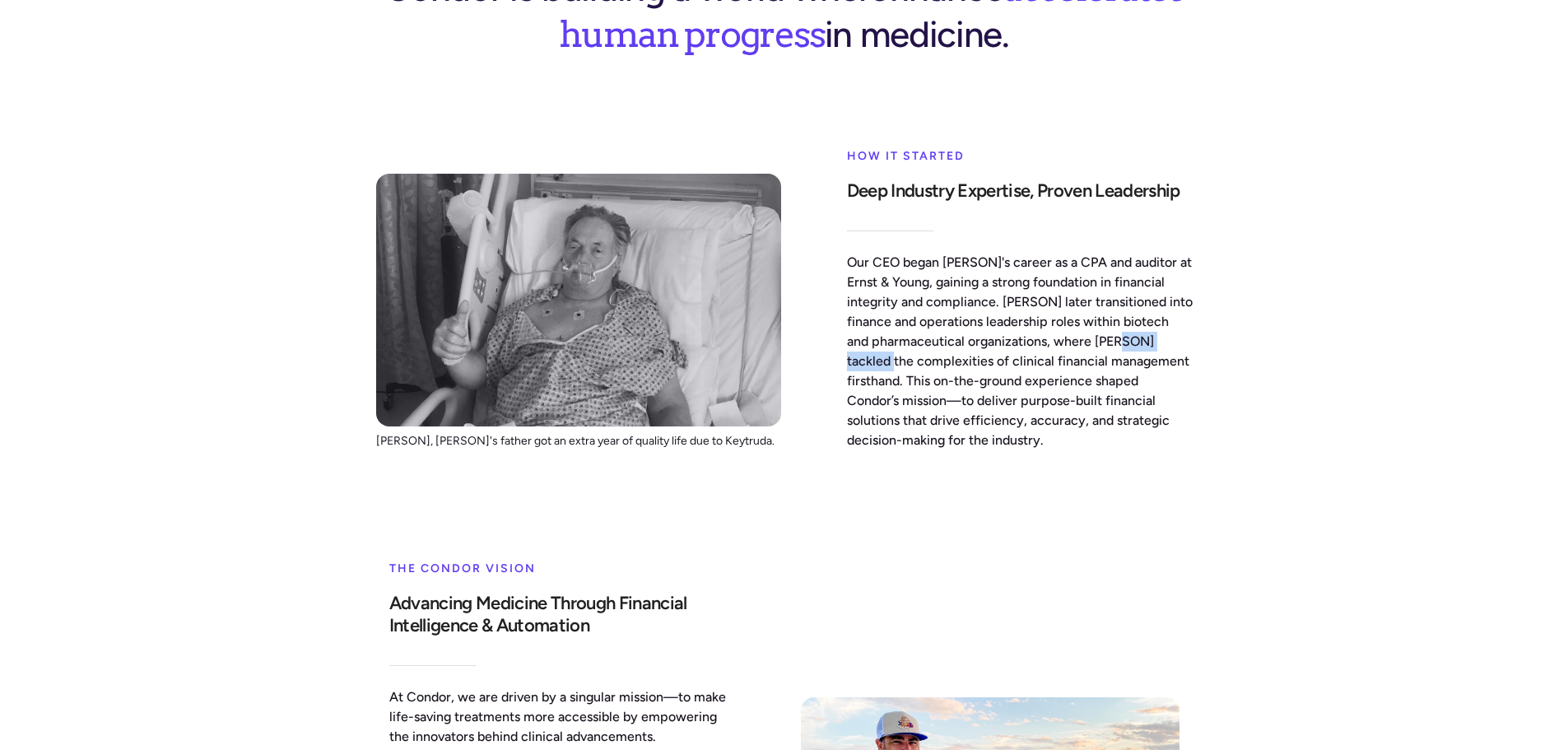 click on "Our CEO began her career as a CPA and auditor at Ernst & Young, gaining a strong foundation in financial integrity and compliance. She later transitioned into finance and operations leadership roles within biotech and pharmaceutical organizations, where she tackled the complexities of clinical financial management firsthand. This on-the-ground experience shaped Condor’s mission—to deliver purpose-built financial solutions that drive efficiency, accuracy, and strategic decision-making for the industry." at bounding box center [1020, 352] 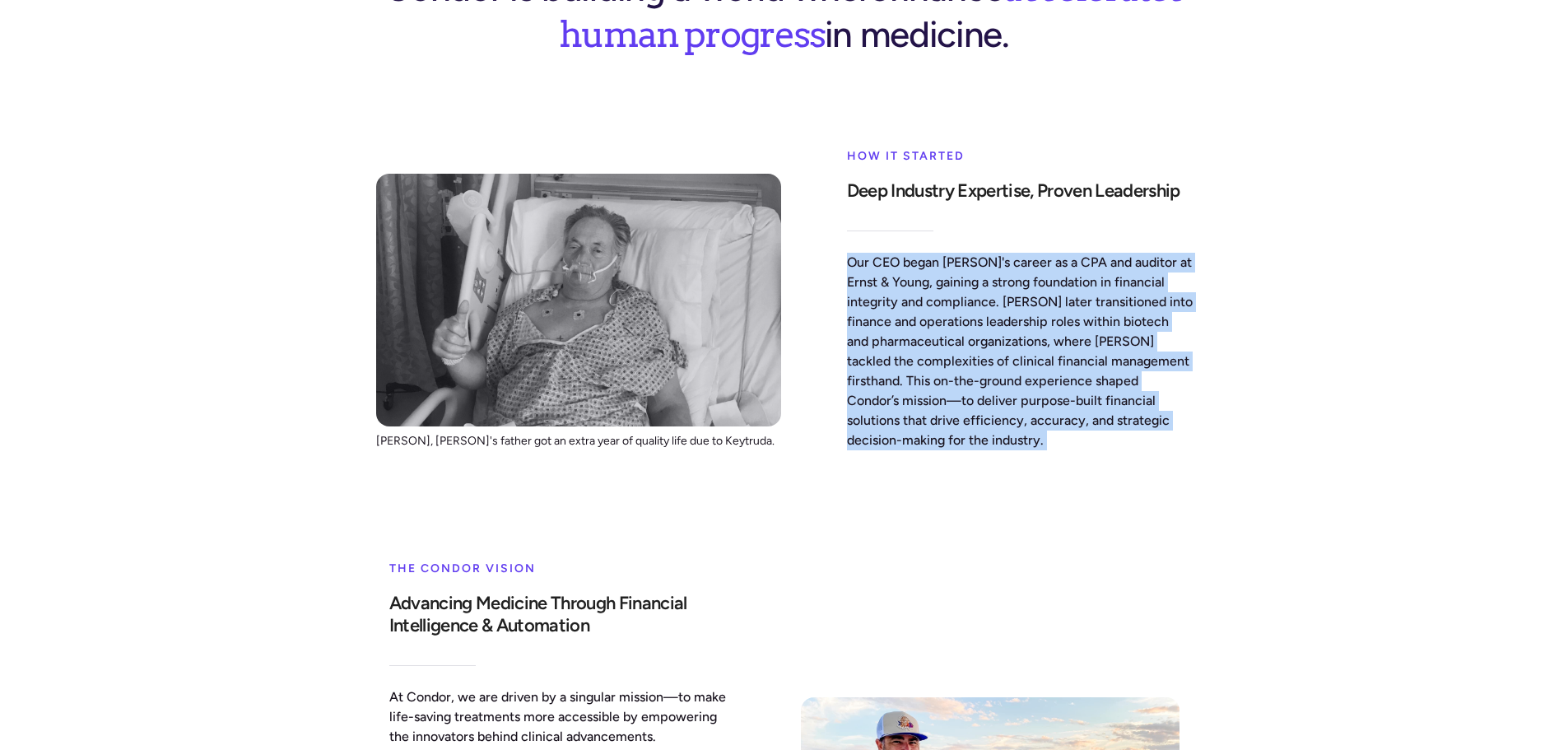 click on "Our CEO began her career as a CPA and auditor at Ernst & Young, gaining a strong foundation in financial integrity and compliance. She later transitioned into finance and operations leadership roles within biotech and pharmaceutical organizations, where she tackled the complexities of clinical financial management firsthand. This on-the-ground experience shaped Condor’s mission—to deliver purpose-built financial solutions that drive efficiency, accuracy, and strategic decision-making for the industry." at bounding box center (1020, 352) 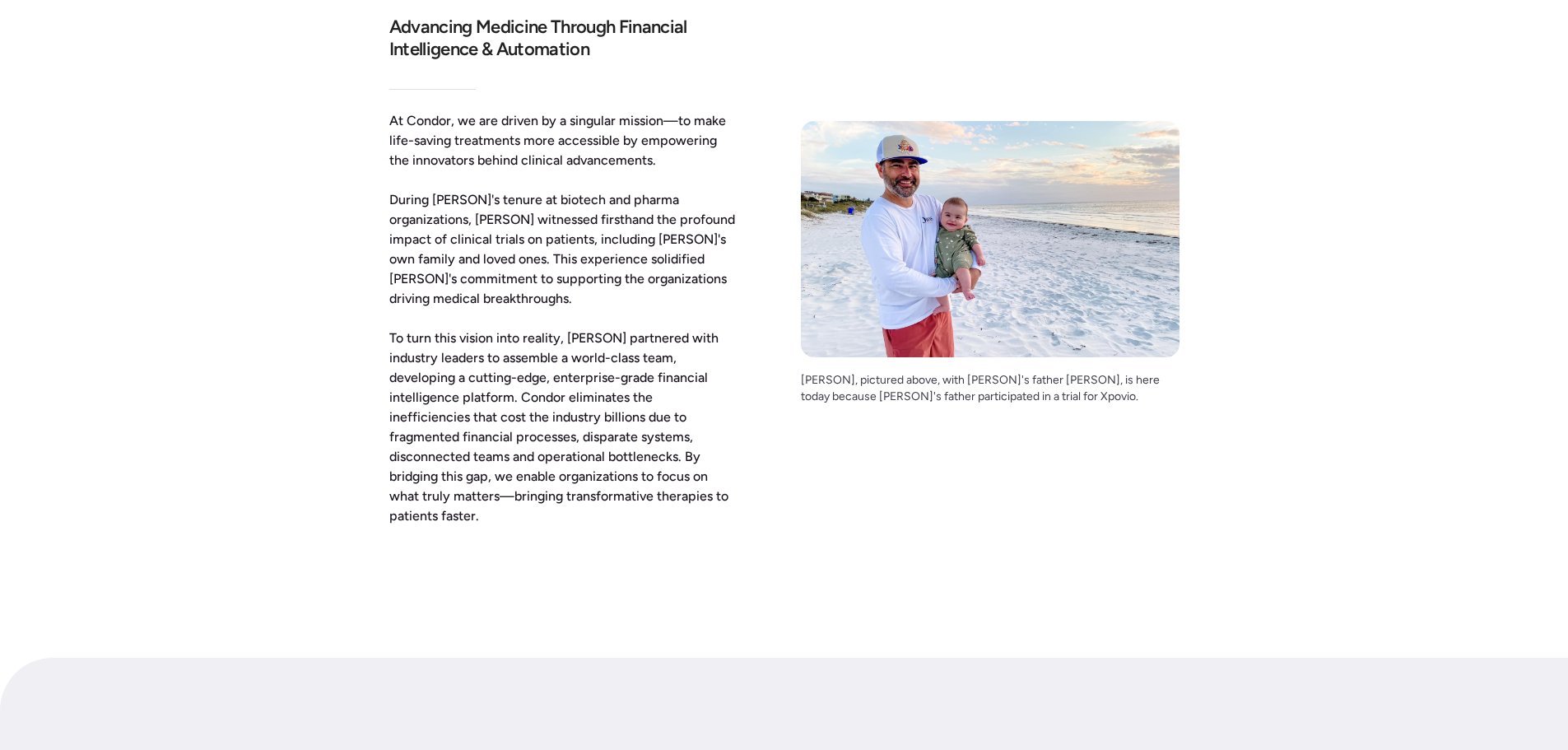 scroll, scrollTop: 1811, scrollLeft: 0, axis: vertical 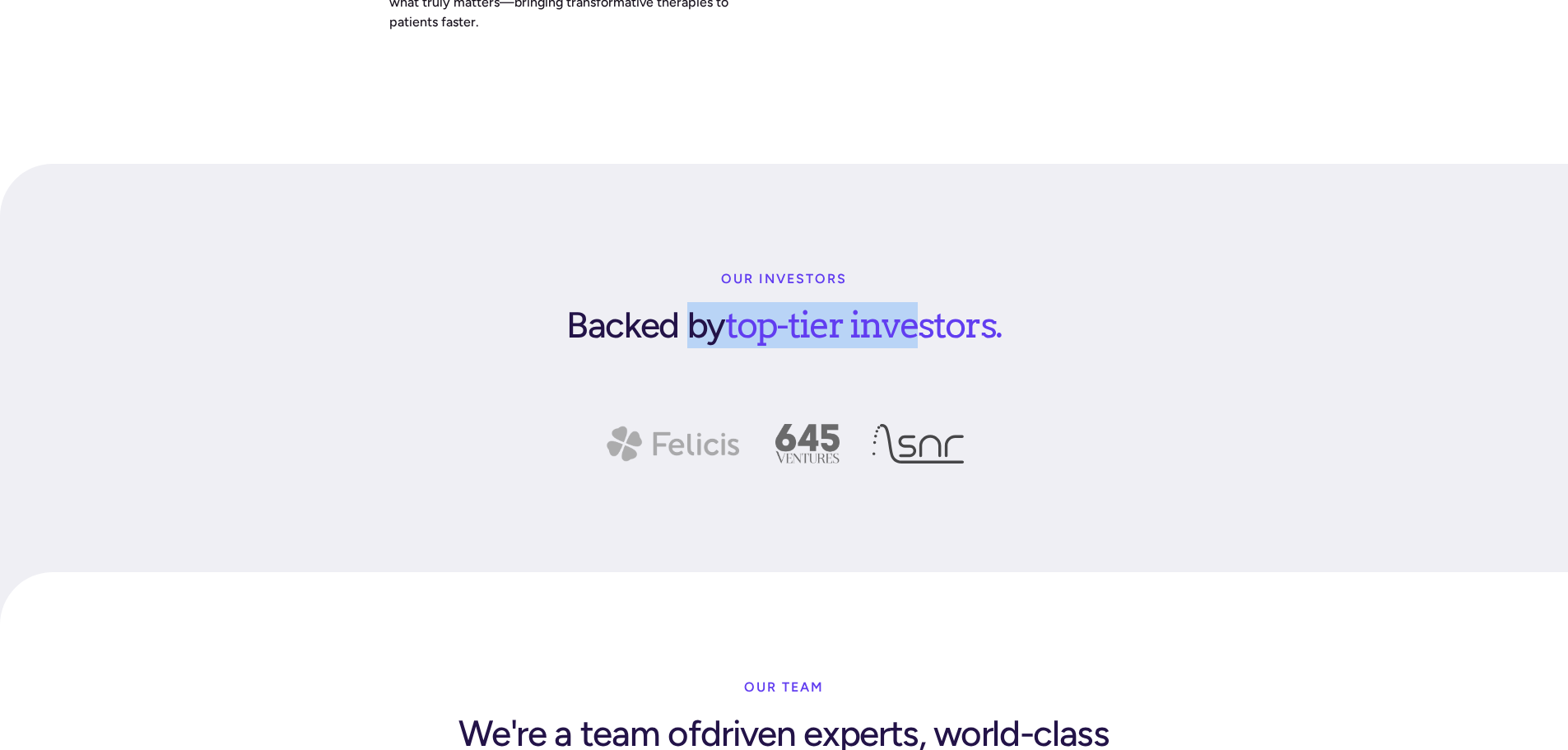drag, startPoint x: 914, startPoint y: 241, endPoint x: 681, endPoint y: 240, distance: 233.00215 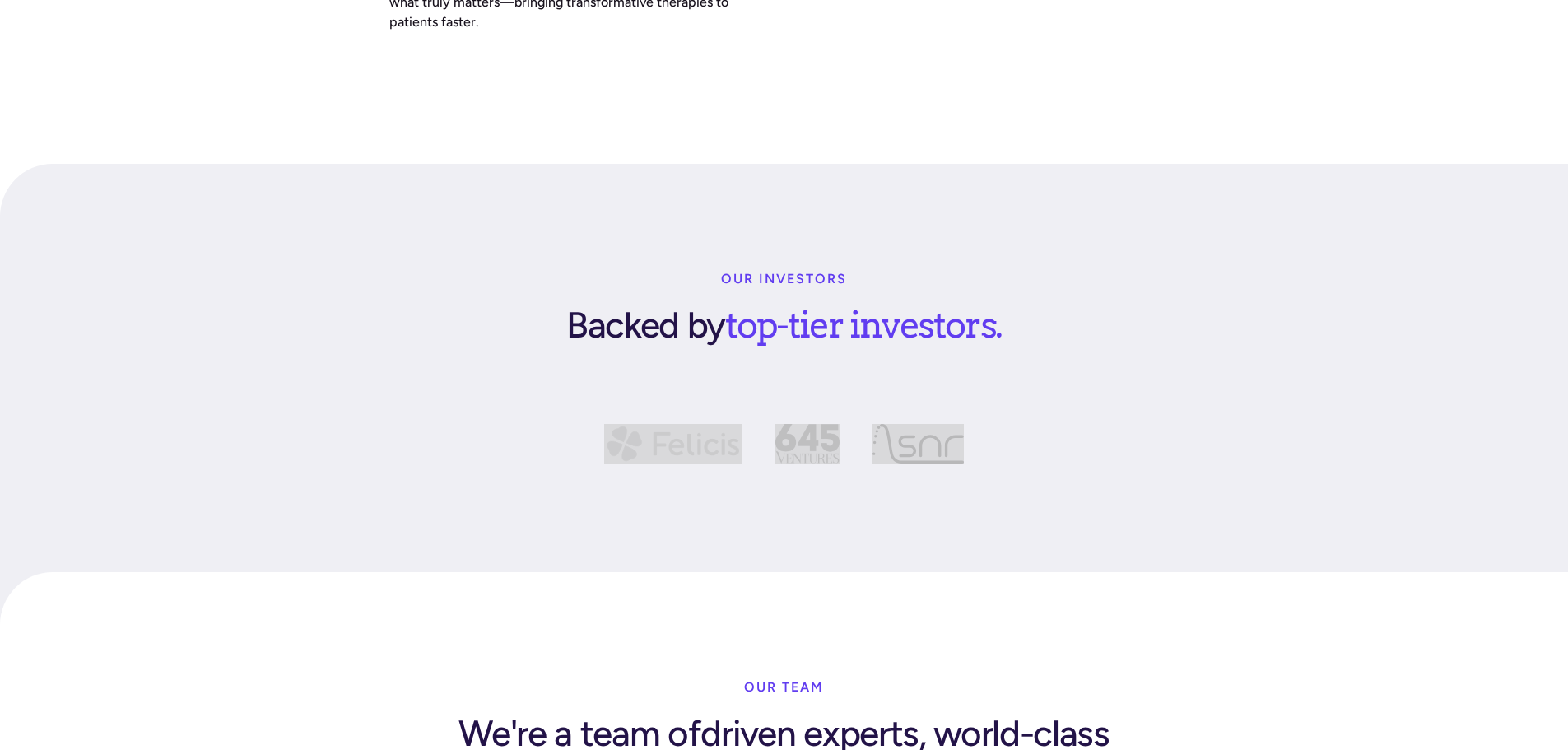 drag, startPoint x: 1018, startPoint y: 361, endPoint x: 442, endPoint y: 366, distance: 576.0217 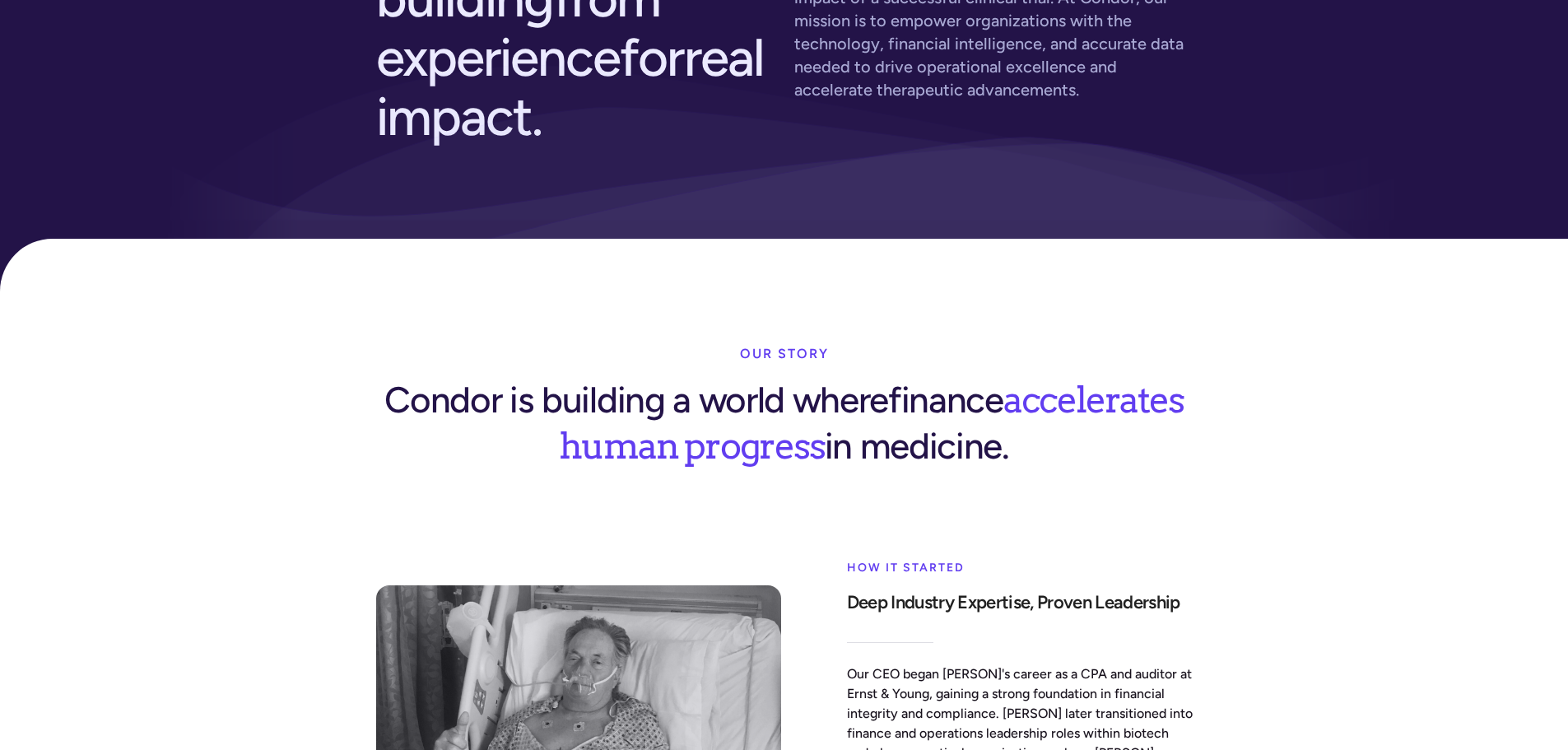 scroll, scrollTop: 0, scrollLeft: 0, axis: both 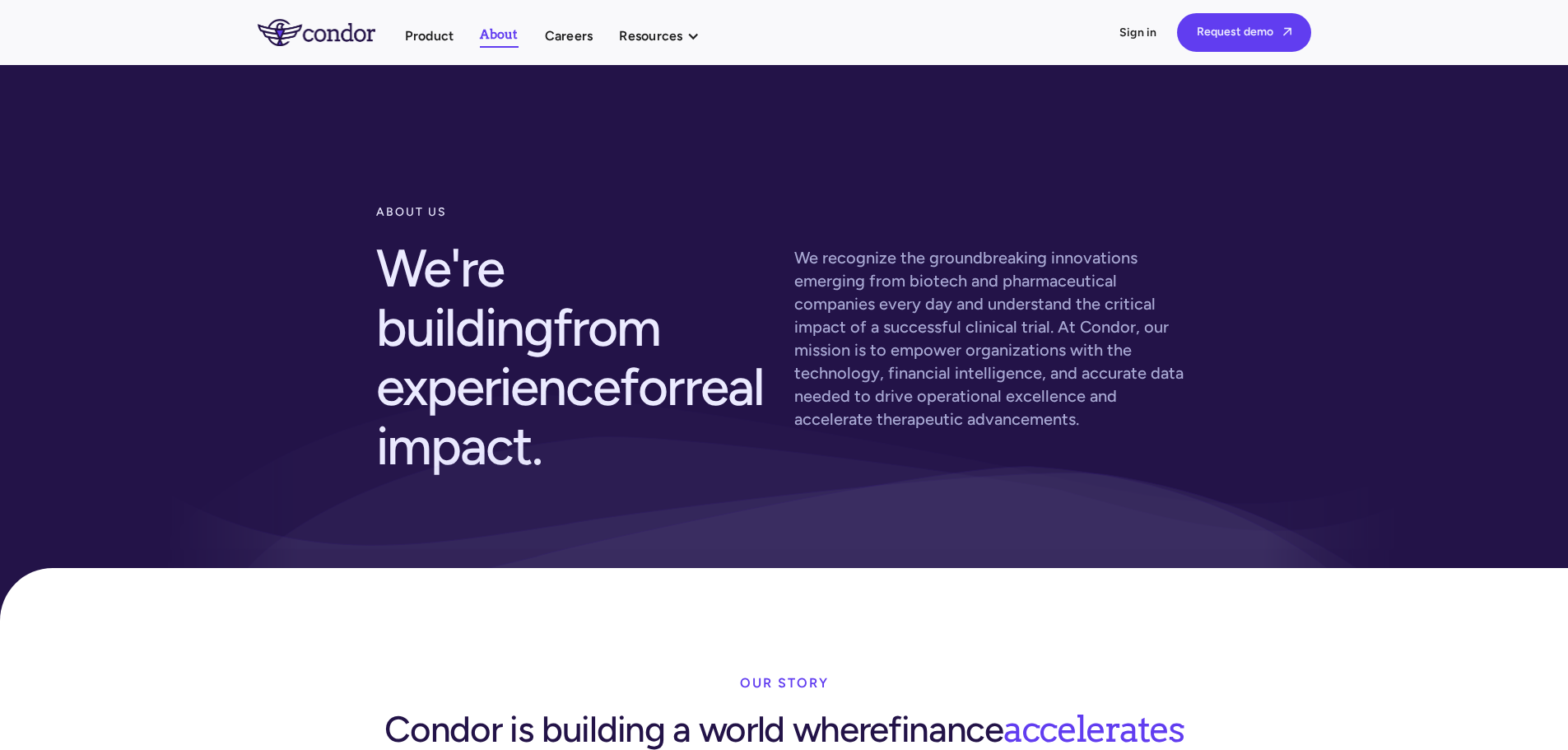 drag, startPoint x: 645, startPoint y: 45, endPoint x: 396, endPoint y: 69, distance: 250.154 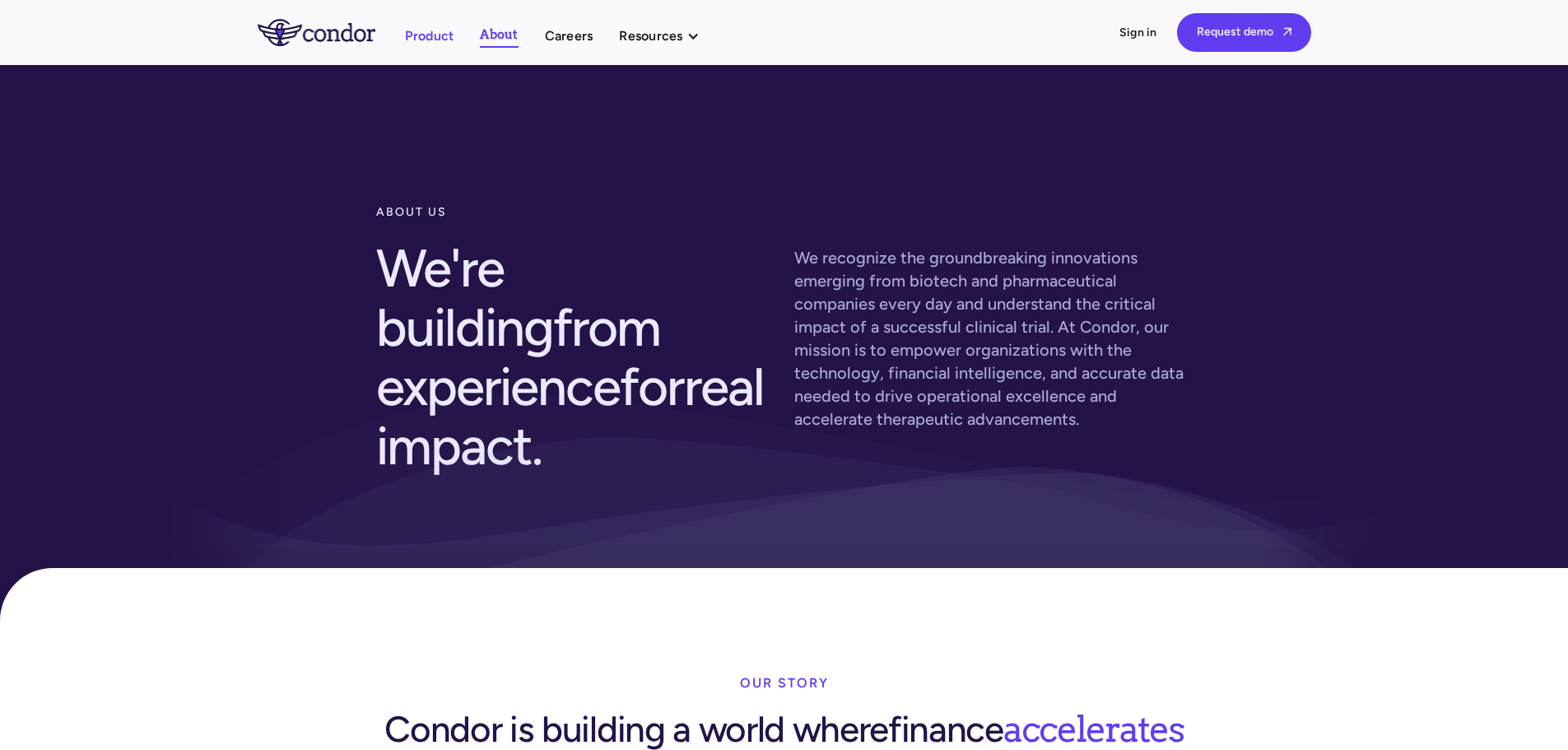 click on "Product" at bounding box center (430, 35) 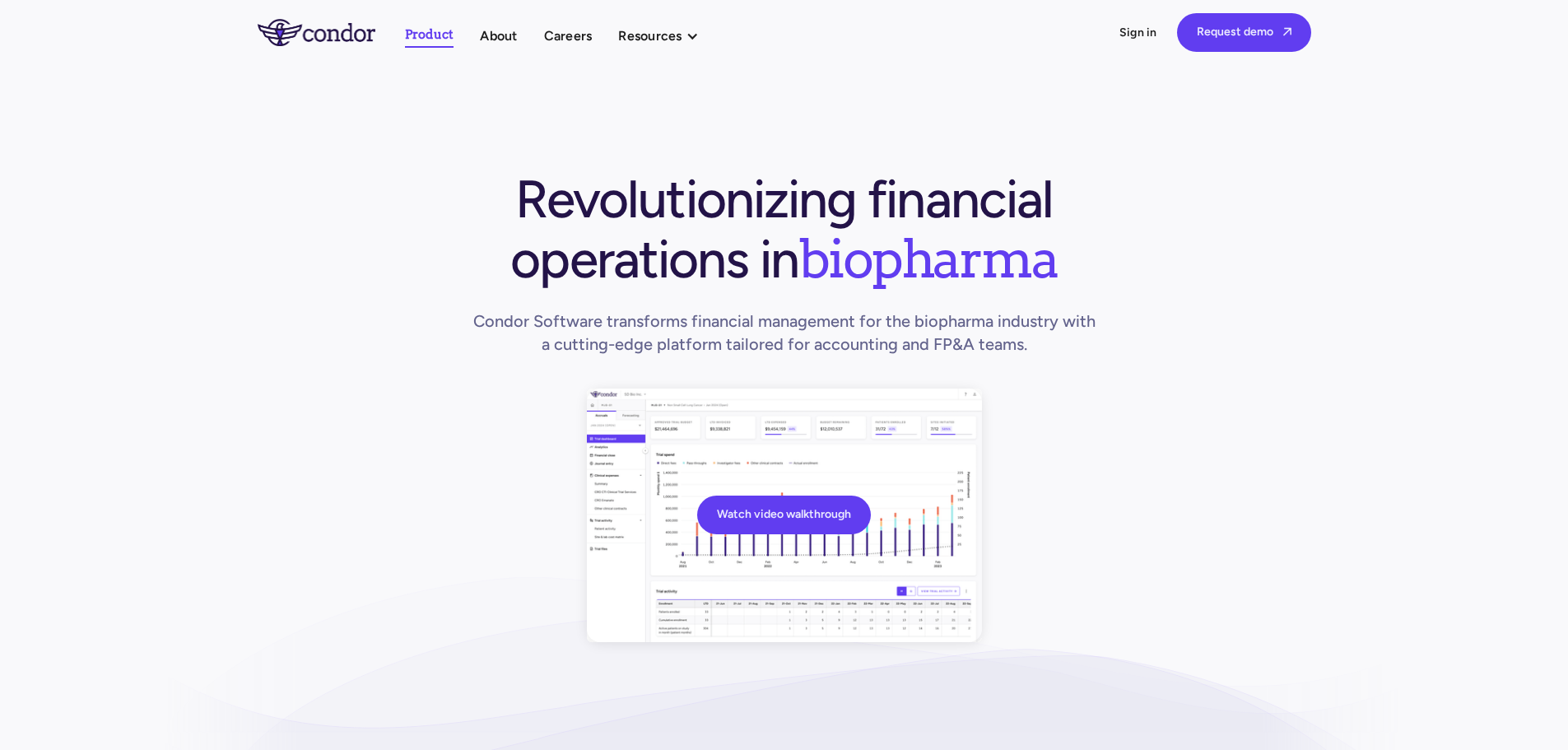 scroll, scrollTop: 0, scrollLeft: 0, axis: both 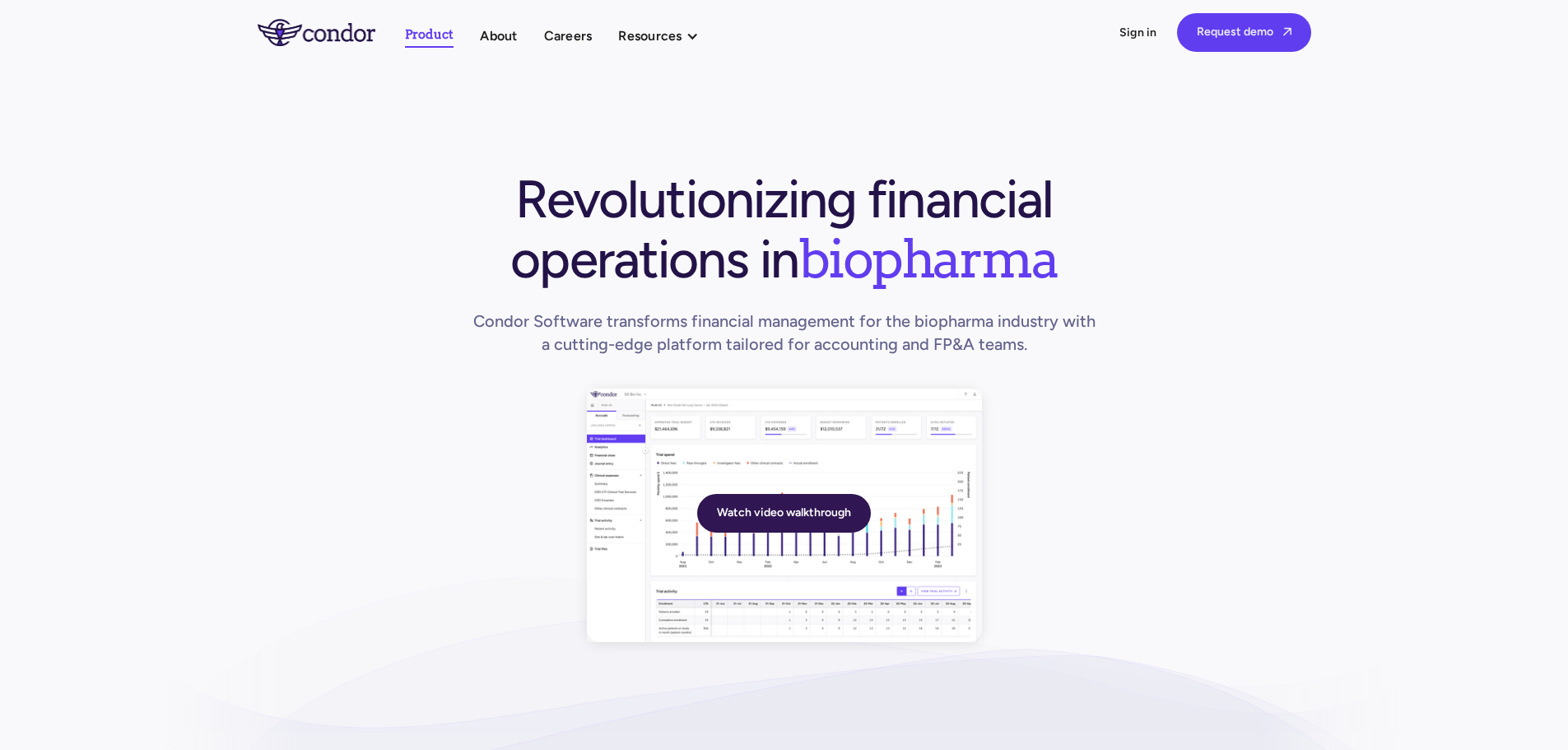 click on "Watch video walkthrough" at bounding box center (784, 513) 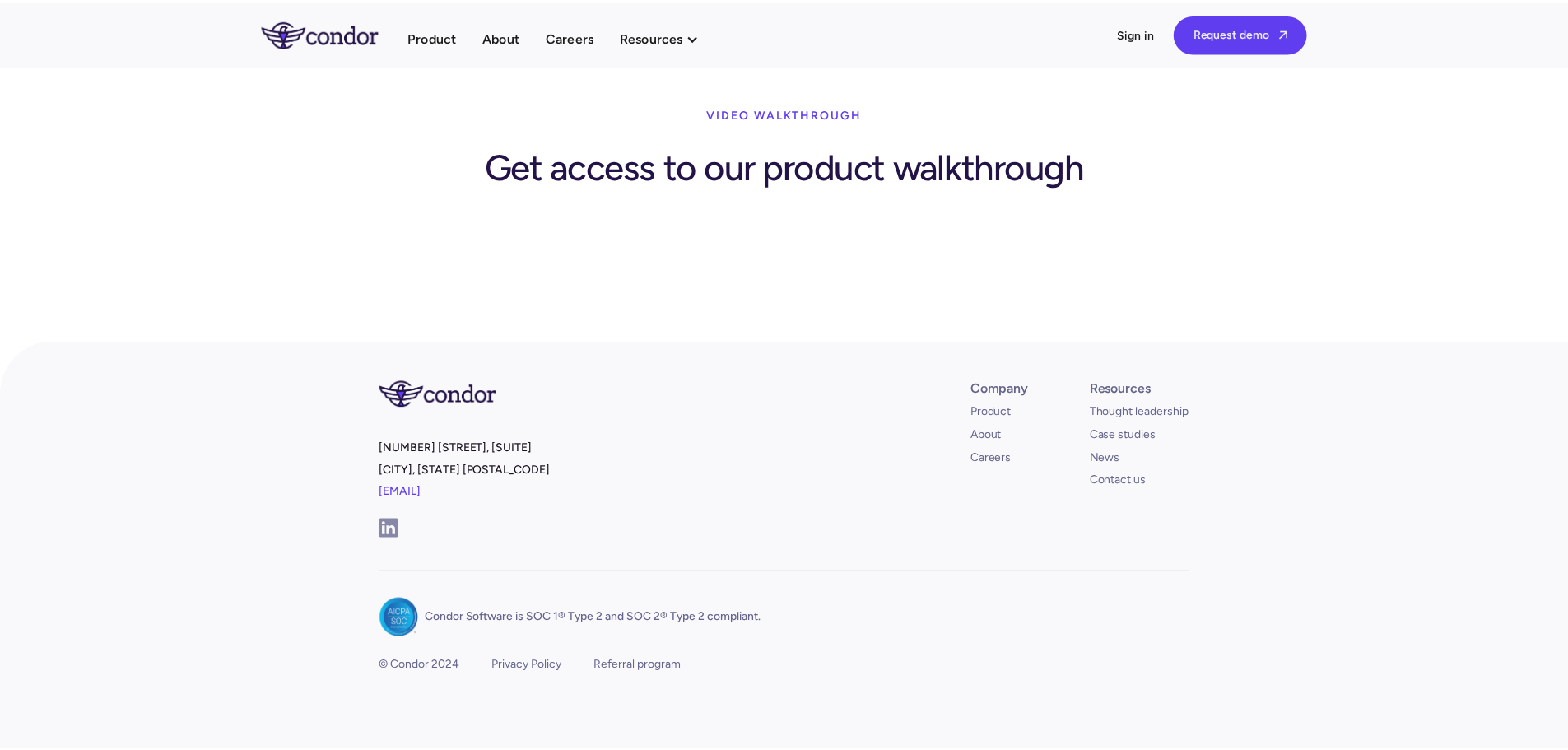 scroll, scrollTop: 0, scrollLeft: 0, axis: both 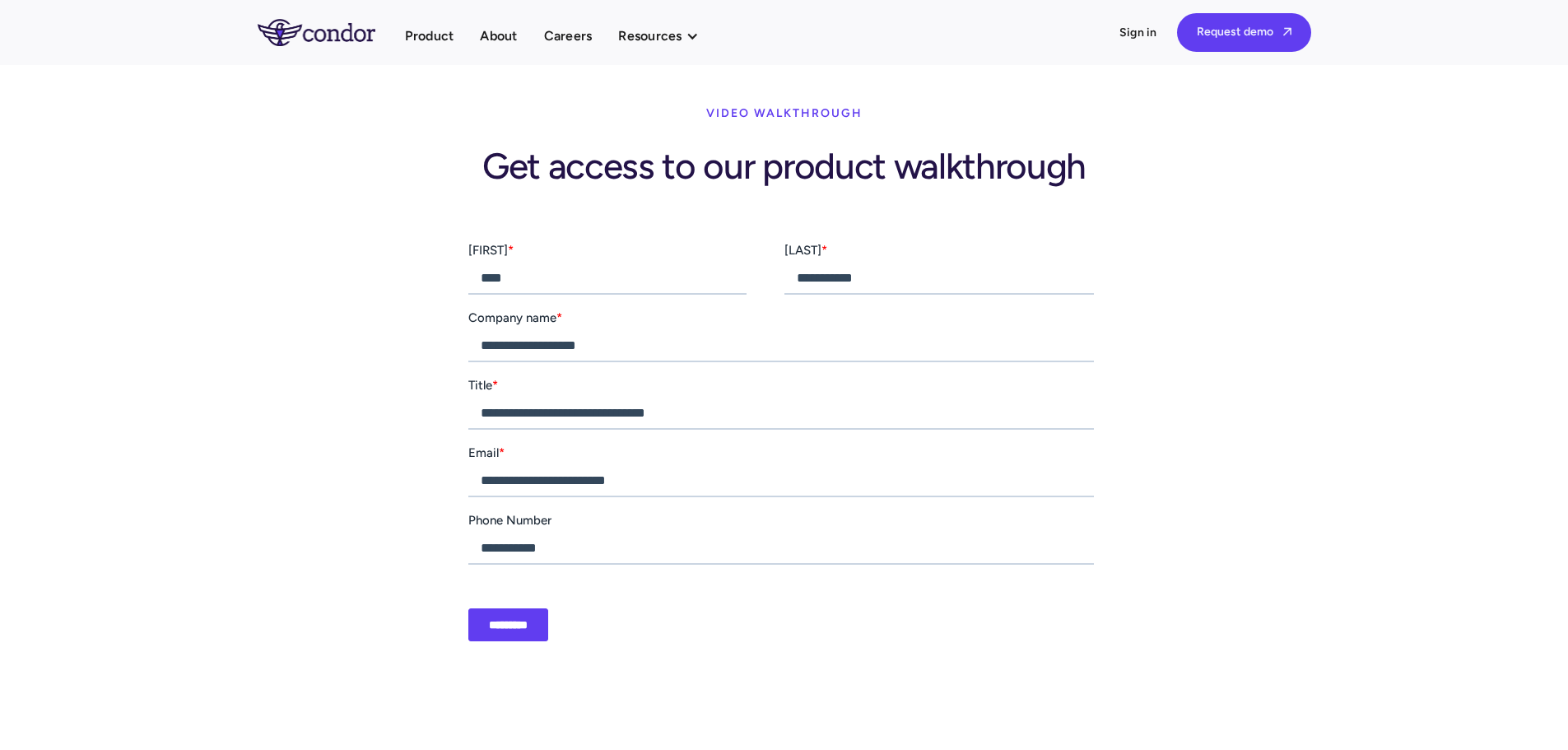 click on "*********" at bounding box center [507, 625] 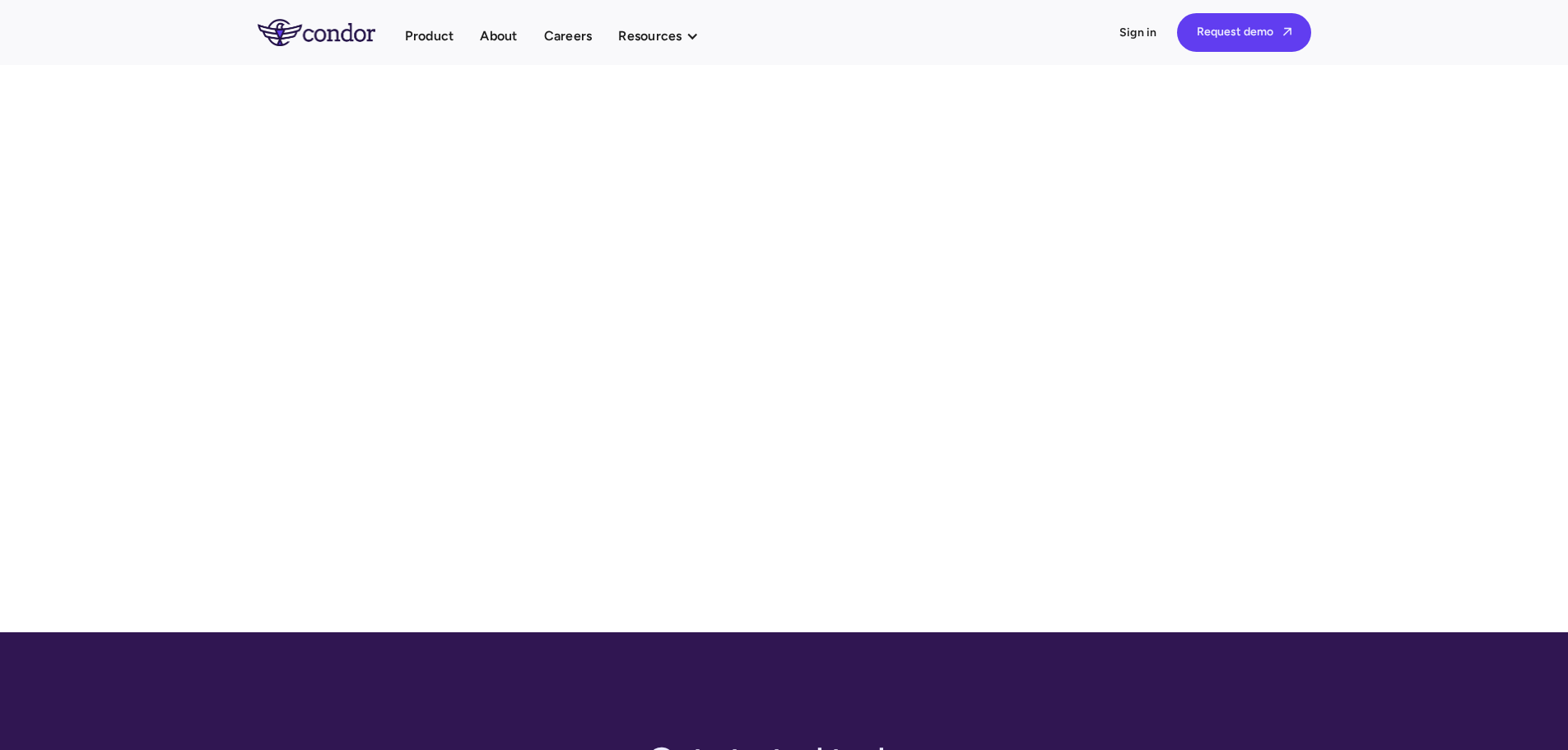 scroll, scrollTop: 0, scrollLeft: 0, axis: both 